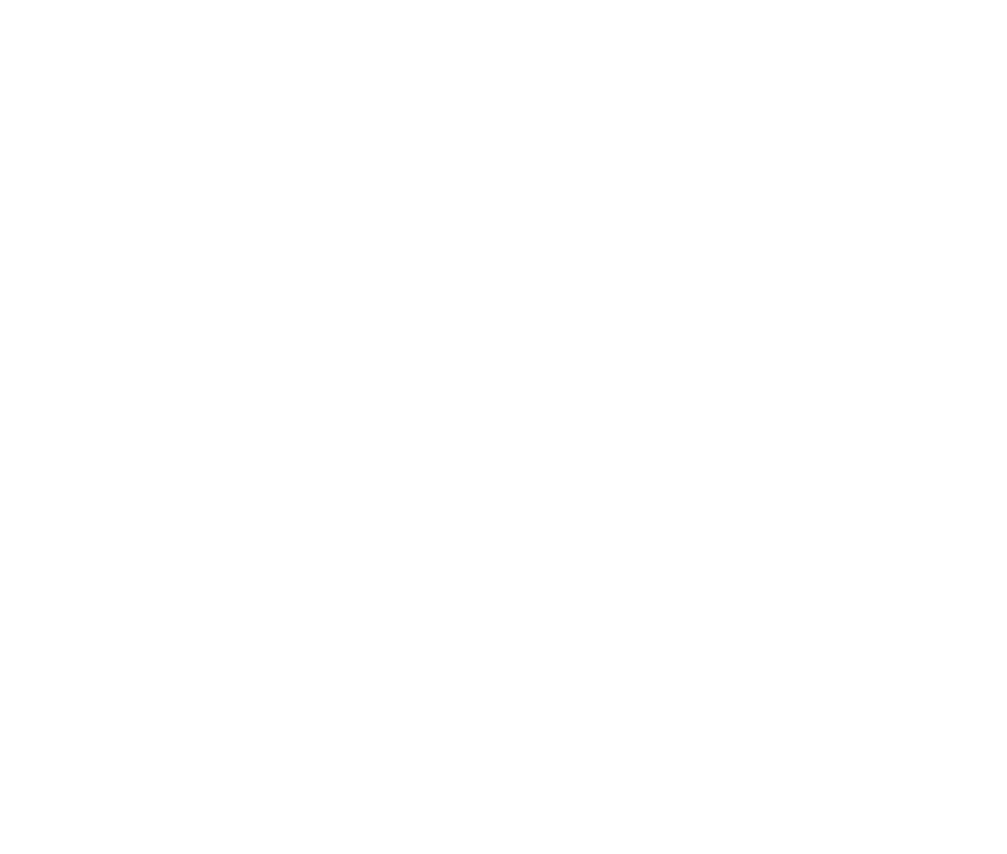 scroll, scrollTop: 0, scrollLeft: 0, axis: both 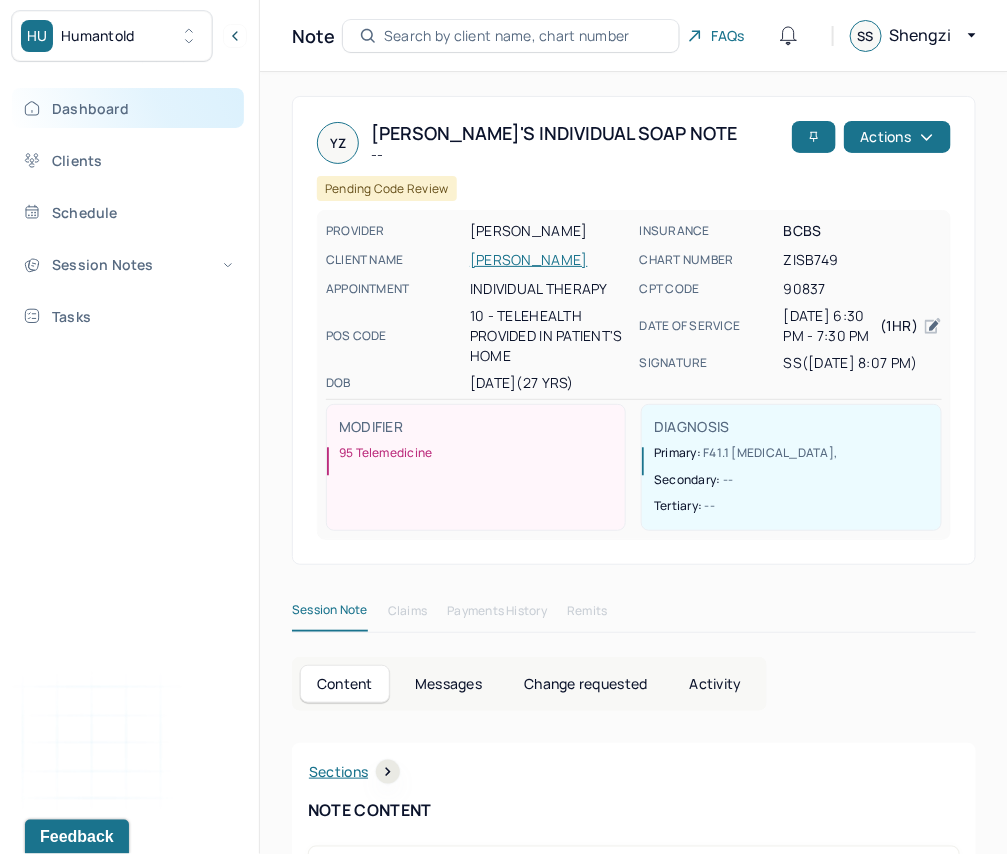 click on "Dashboard" at bounding box center (128, 108) 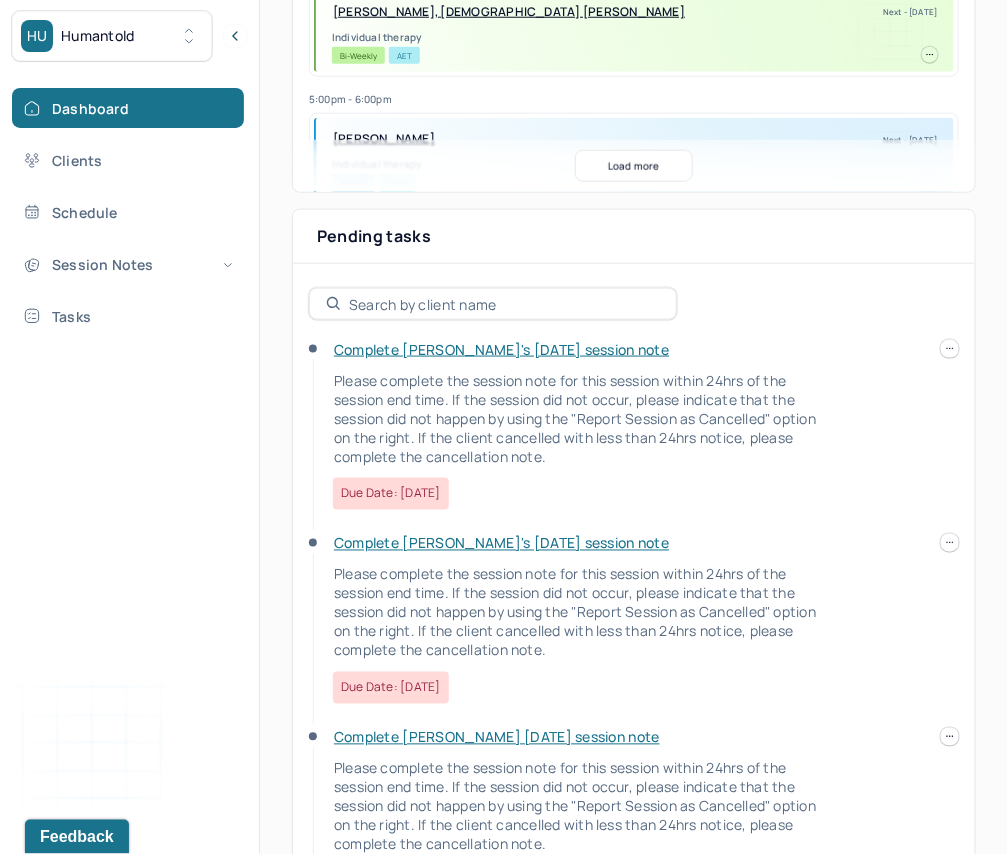 scroll, scrollTop: 538, scrollLeft: 0, axis: vertical 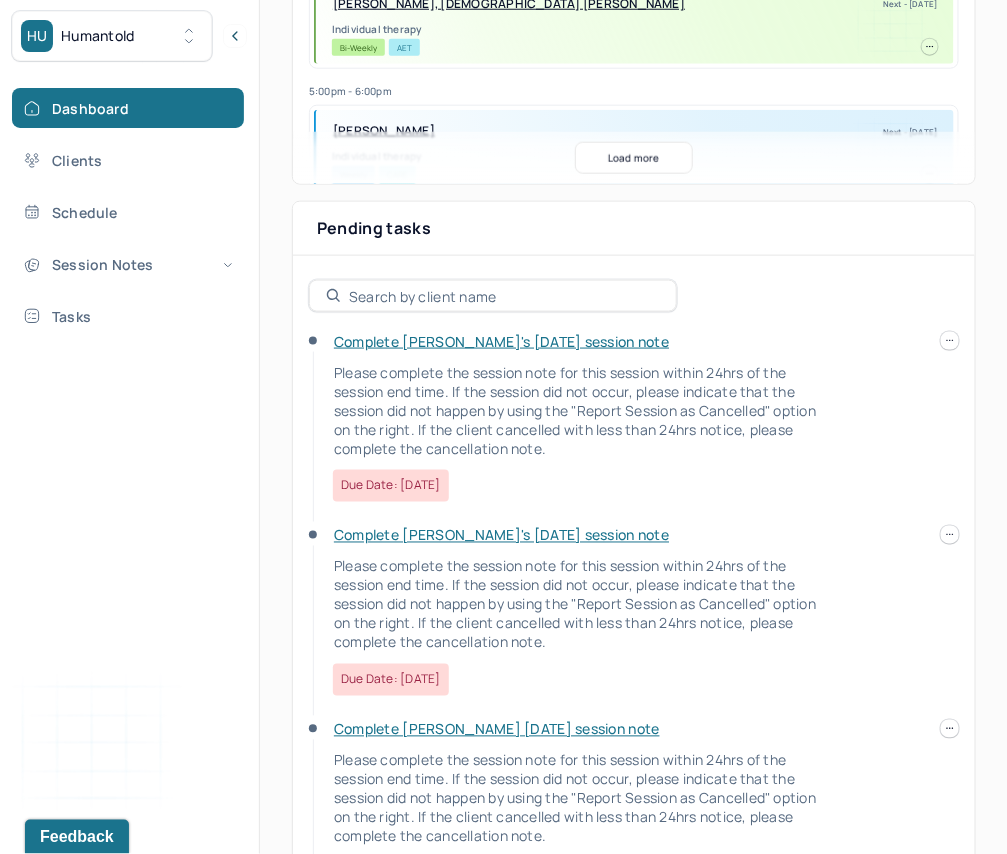 click on "HU Humantold       Dashboard Clients Schedule Session Notes Tasks SS [PERSON_NAME]   Sun provider   Logout   Search by client name, chart number     FAQs     SS [PERSON_NAME] Let’s get you started 🚀 You can manage your caseload and availability here   this week   SESSIONS SCHEDULED 0 COMPLETED NOTES 0 LATE NOTES 0 My Schedule View caseload 6:00pm - 7:00pm   [PERSON_NAME], KABLIA [PERSON_NAME]   Next - [DATE] Individual therapy Bi-Weekly AET     5:00pm - 6:00pm   [PERSON_NAME]   Next - [DATE] Individual therapy Weekly CARE     7:30pm - 8:30pm   [PERSON_NAME]   Next - [DATE] Individual therapy Weekly BCBS     6:30pm - 7:30pm   [PERSON_NAME]   Next - [DATE] Individual therapy Weekly BCBS     5:00pm - 6:00pm   [PERSON_NAME]   Next - [DATE] [MEDICAL_DATA] Weekly Pending Task OXF     6:00pm - 7:00pm   [PERSON_NAME], [GEOGRAPHIC_DATA]   Next - [DATE] Individual therapy Bi-Weekly UMR     6:00pm - 7:00pm   [PERSON_NAME]   Next - [DATE] Individual therapy Bi-Weekly BCBS     6:00pm - 7:00pm     AET" at bounding box center [504, 307] 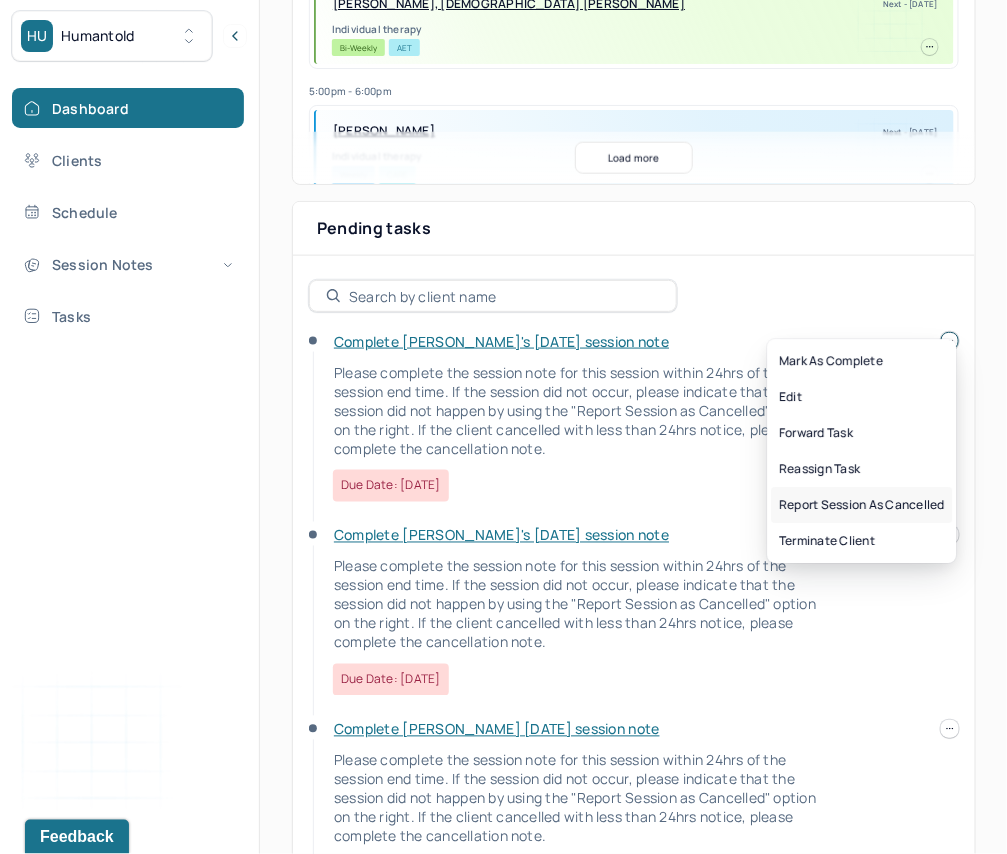 click on "Report session as cancelled" at bounding box center [862, 505] 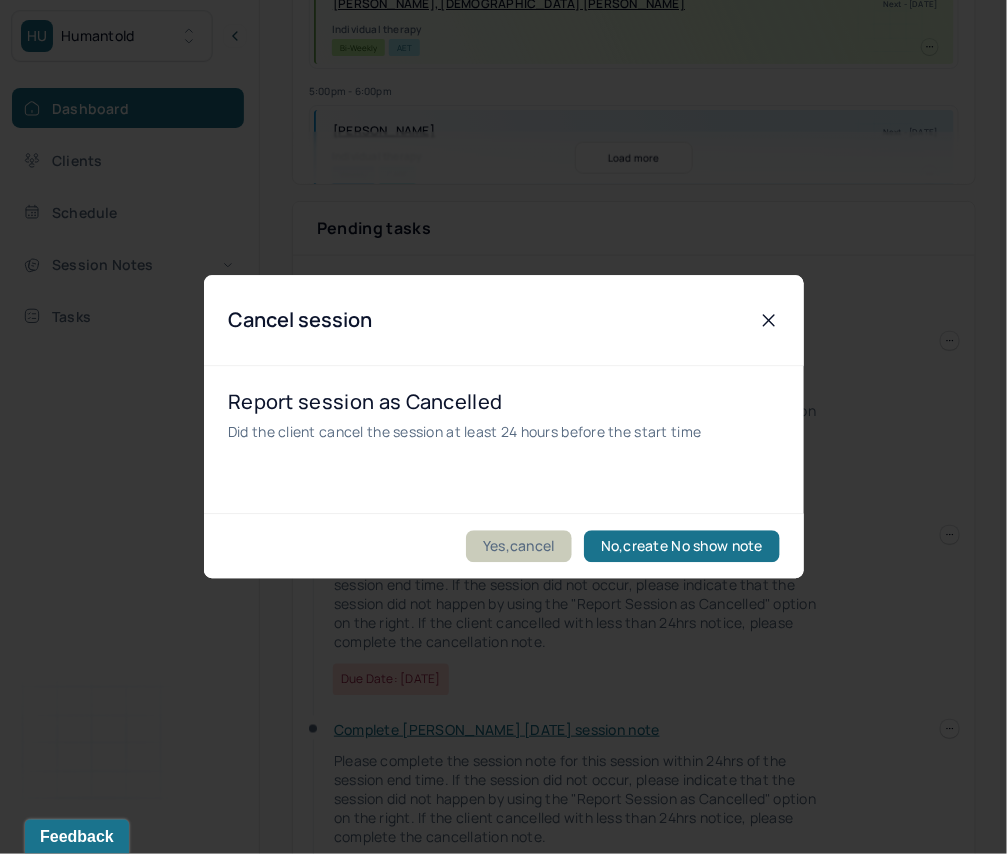 click on "Yes,cancel" at bounding box center [519, 547] 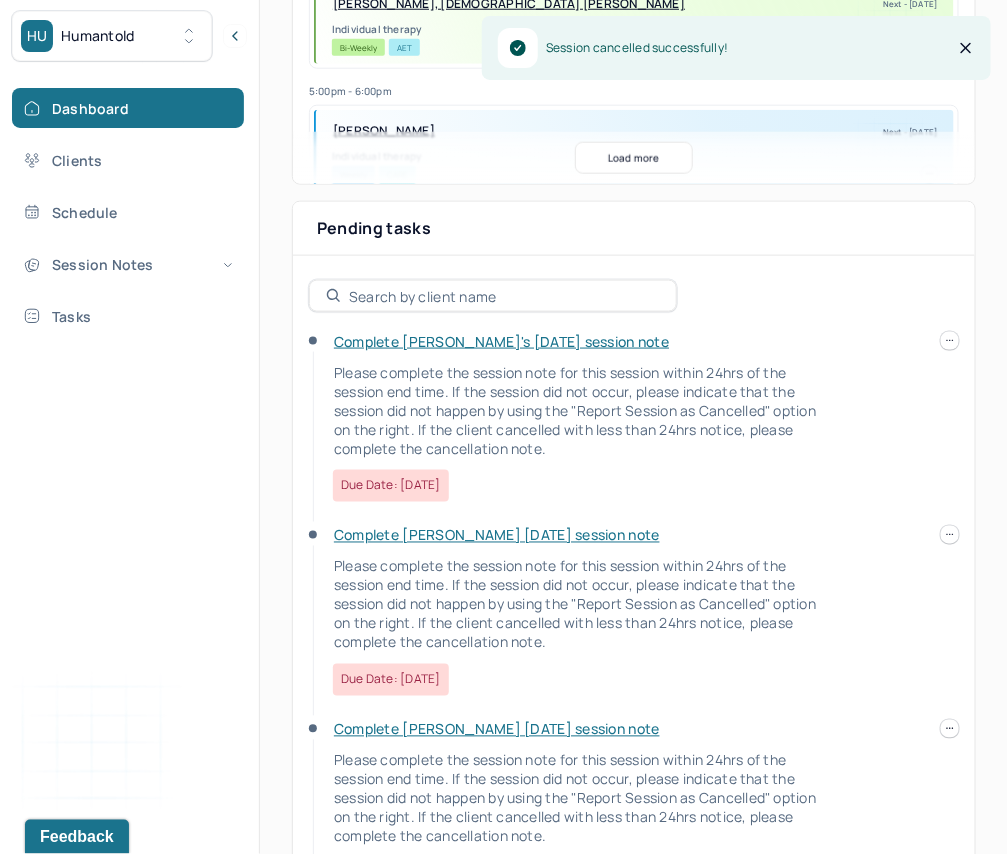 click at bounding box center [950, 341] 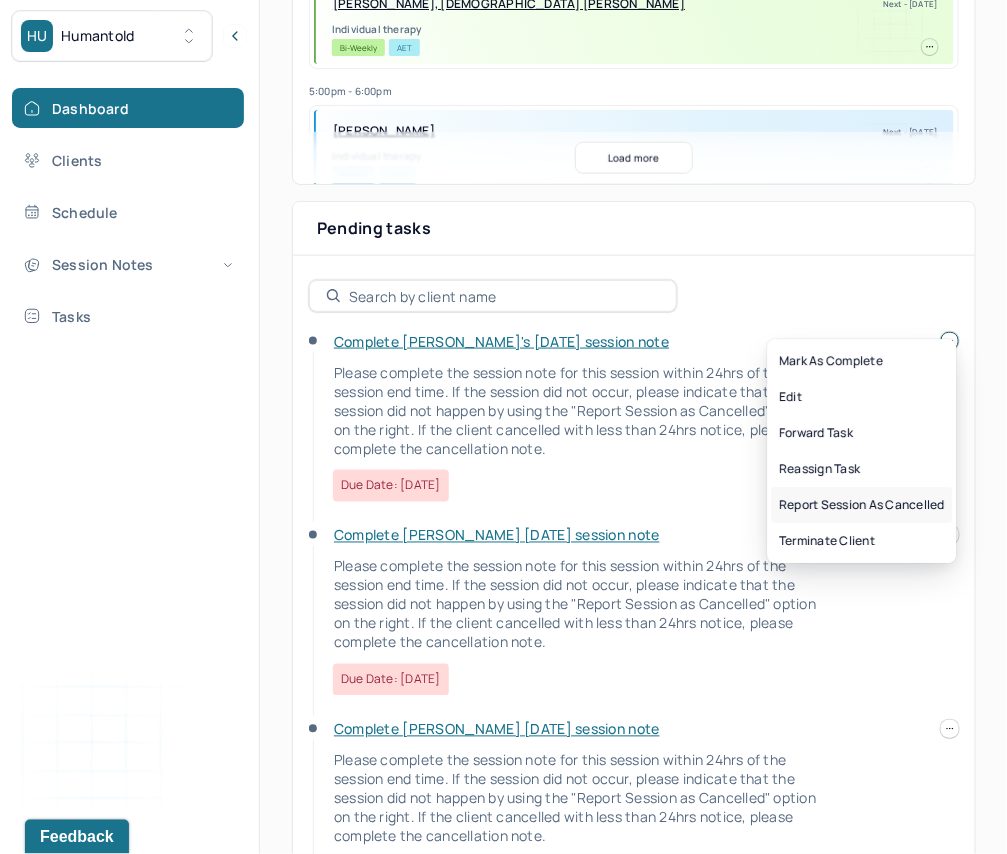 click on "Report session as cancelled" at bounding box center [862, 505] 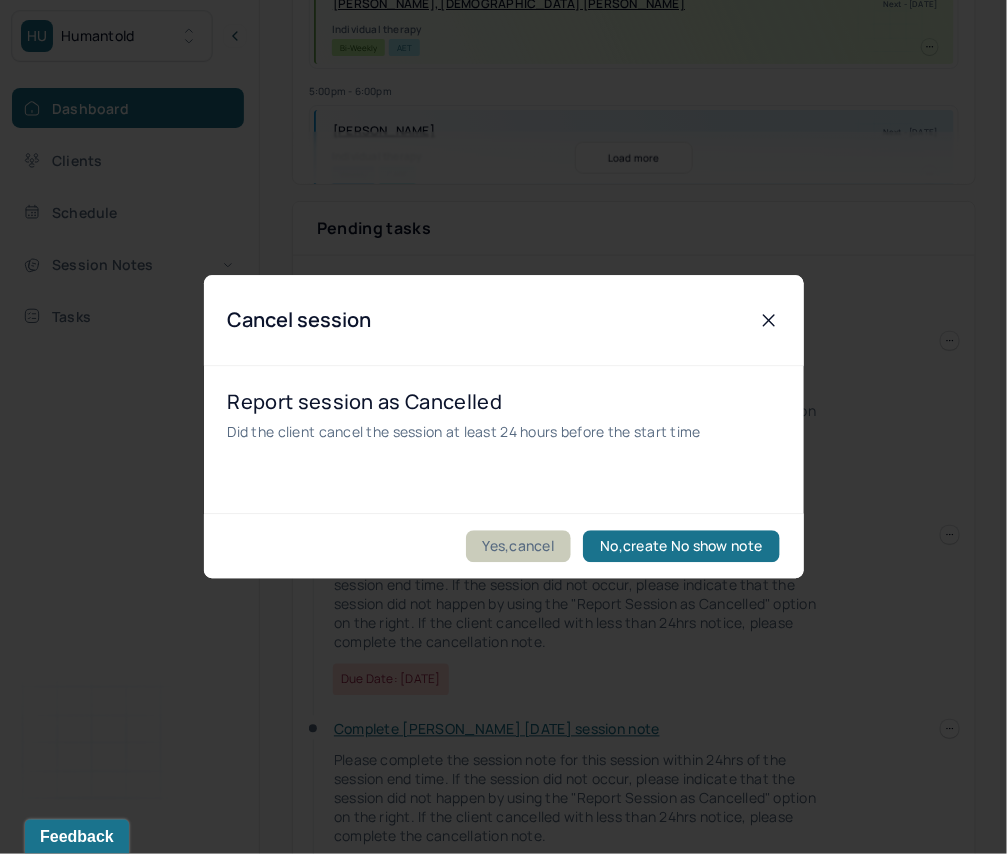 click on "Yes,cancel" at bounding box center (519, 547) 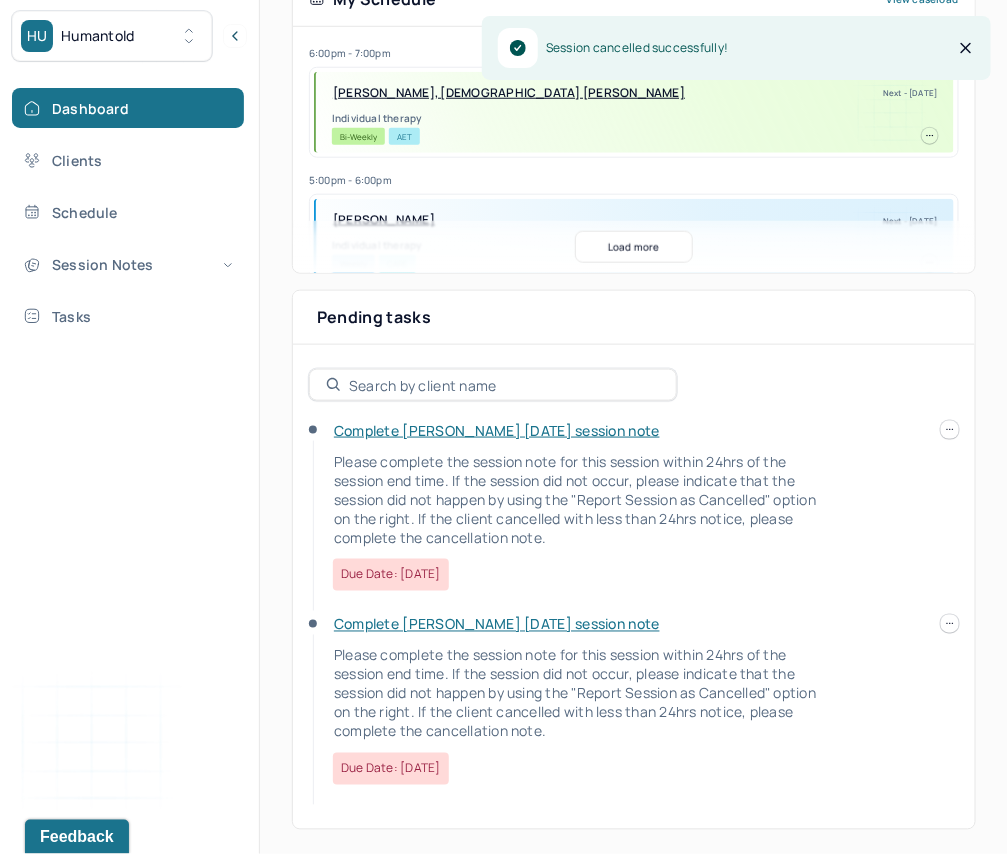 scroll, scrollTop: 450, scrollLeft: 0, axis: vertical 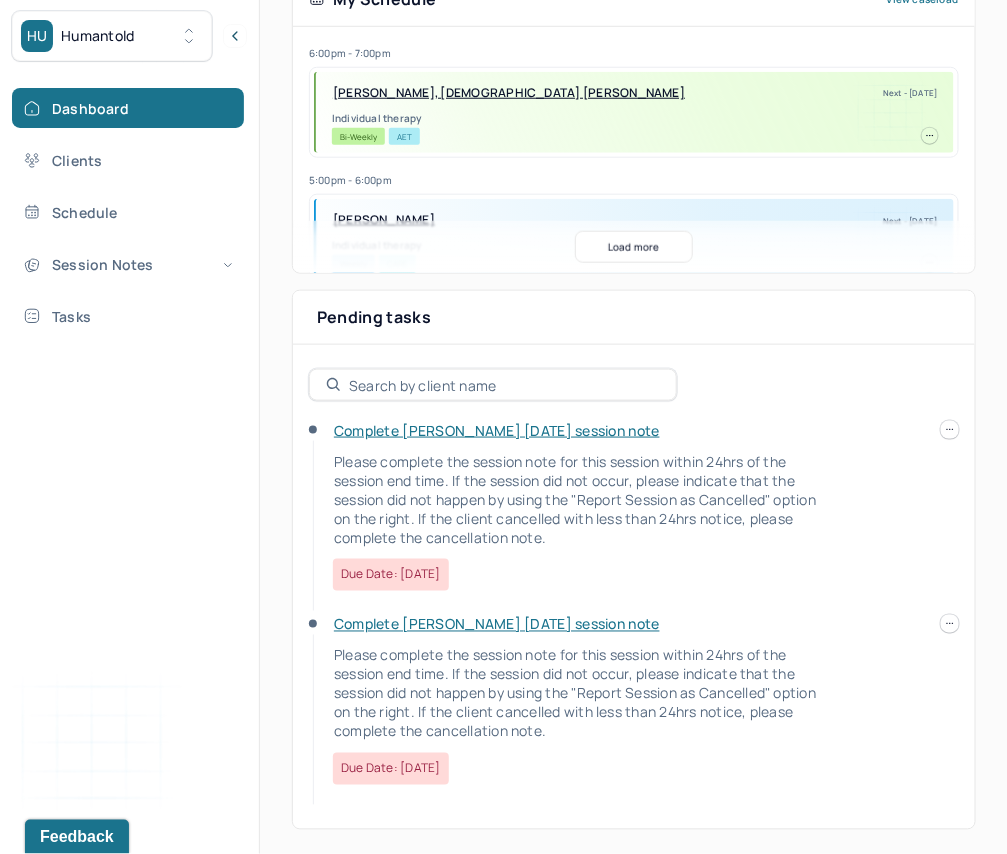 click on "HU Humantold       Dashboard Clients Schedule Session Notes Tasks SS [PERSON_NAME]   Sun provider   Logout   Search by client name, chart number     FAQs     SS [PERSON_NAME] Let’s get you started 🚀 You can manage your caseload and availability here   this week   SESSIONS SCHEDULED 0 COMPLETED NOTES 0 LATE NOTES 0 My Schedule View caseload 6:00pm - 7:00pm   [PERSON_NAME], KABLIA [PERSON_NAME]   Next - [DATE] Individual therapy Bi-Weekly AET     5:00pm - 6:00pm   [PERSON_NAME]   Next - [DATE] Individual therapy Weekly CARE     6:30pm - 7:30pm   [PERSON_NAME]   Next - [DATE] Individual therapy Weekly BCBS     5:00pm - 6:00pm   [PERSON_NAME][GEOGRAPHIC_DATA]   Next - [DATE] [MEDICAL_DATA] Weekly Pending Task OXF     6:00pm - 7:00pm   [PERSON_NAME], [GEOGRAPHIC_DATA]   Next - [DATE] Individual therapy Bi-Weekly UMR     6:00pm - 7:00pm   [PERSON_NAME]   Next - [DATE] Individual therapy Bi-Weekly BCBS     6:00pm - 7:00pm   [GEOGRAPHIC_DATA][PERSON_NAME][GEOGRAPHIC_DATA]   Next - [DATE] Individual therapy Bi-Weekly AET     7:30pm - 8:30pm     BCBS" at bounding box center [504, 202] 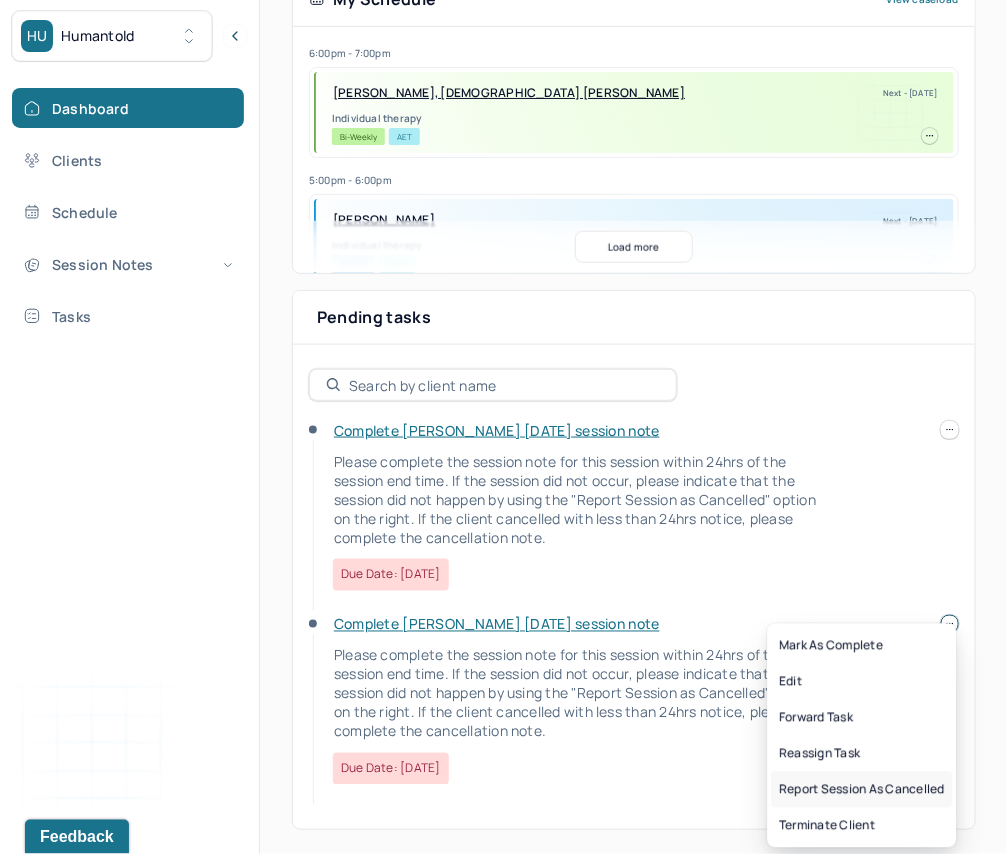 click on "Report session as cancelled" at bounding box center (862, 790) 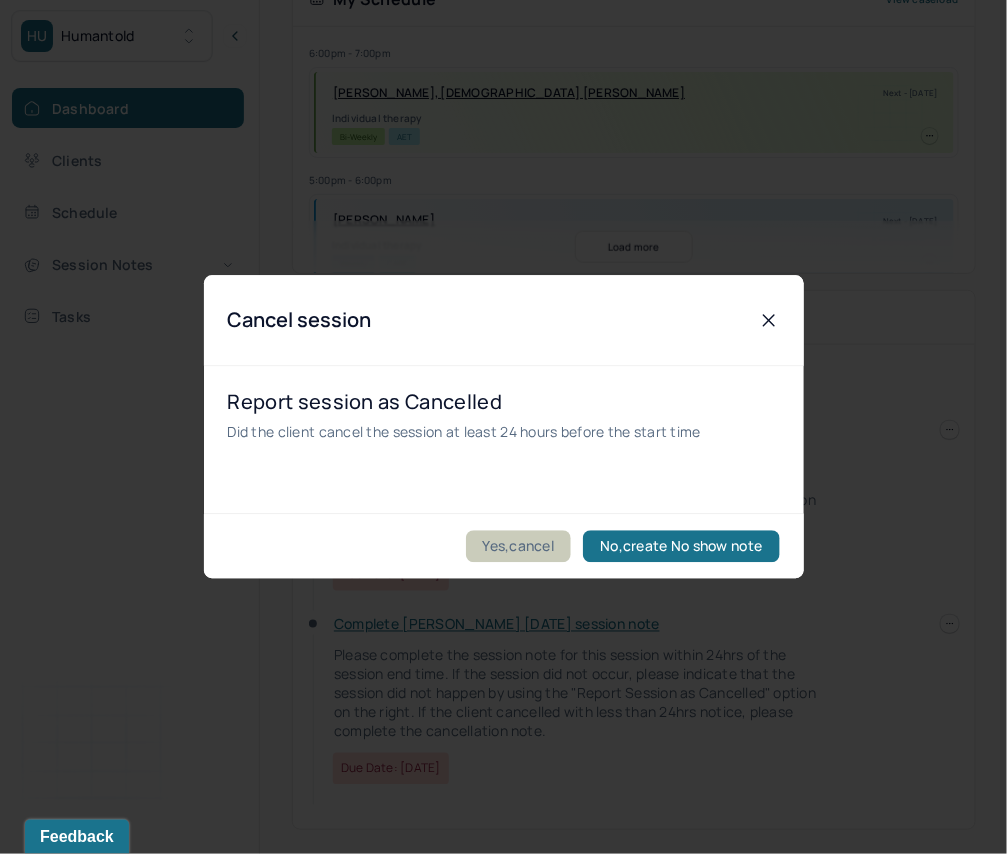 click on "Yes,cancel" at bounding box center [519, 547] 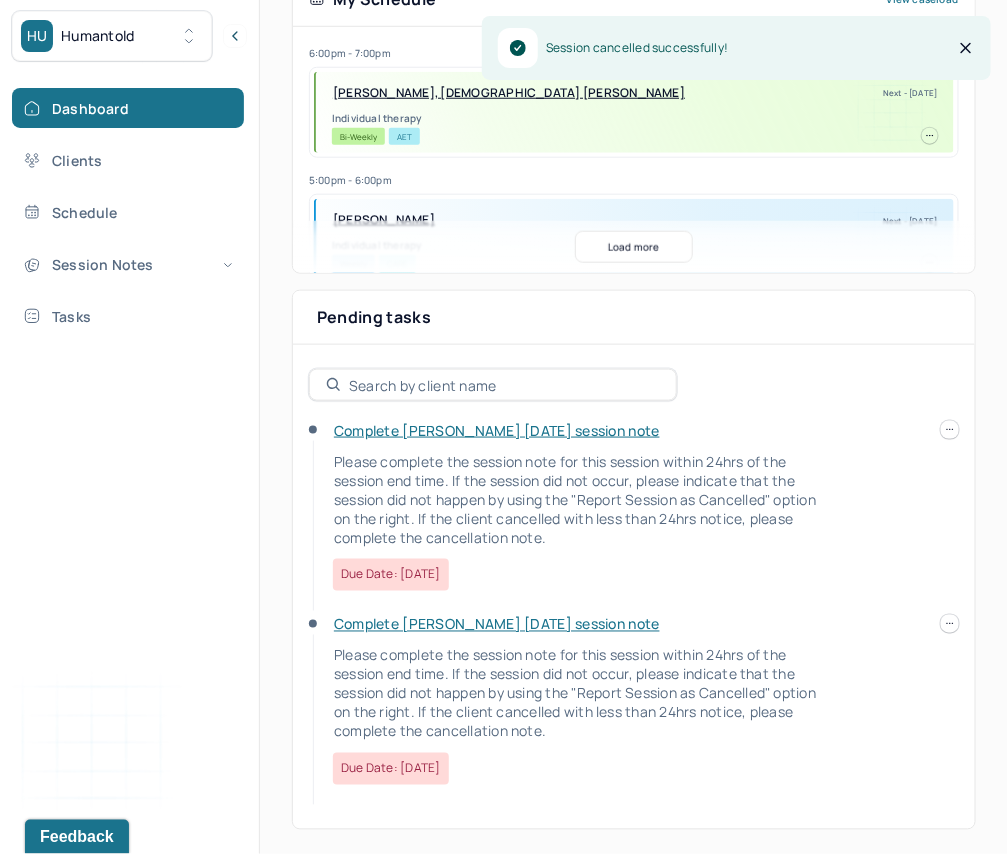 scroll, scrollTop: 254, scrollLeft: 0, axis: vertical 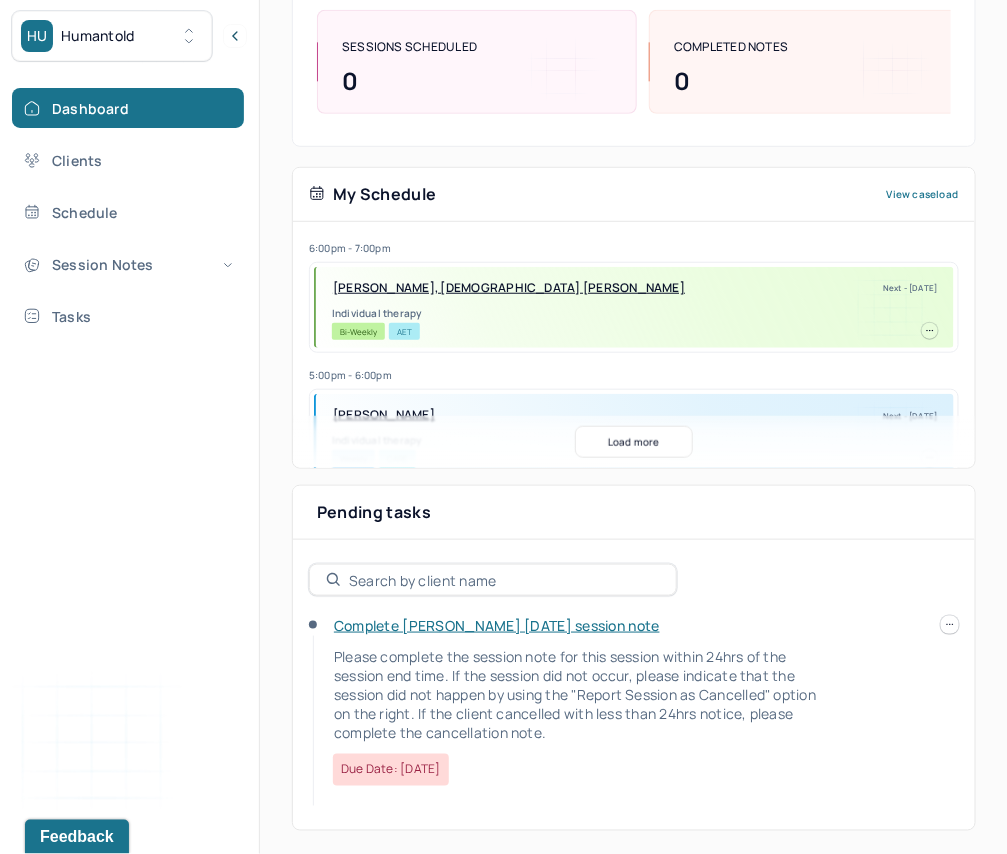click on "Complete [PERSON_NAME] [DATE] session note" at bounding box center [497, 625] 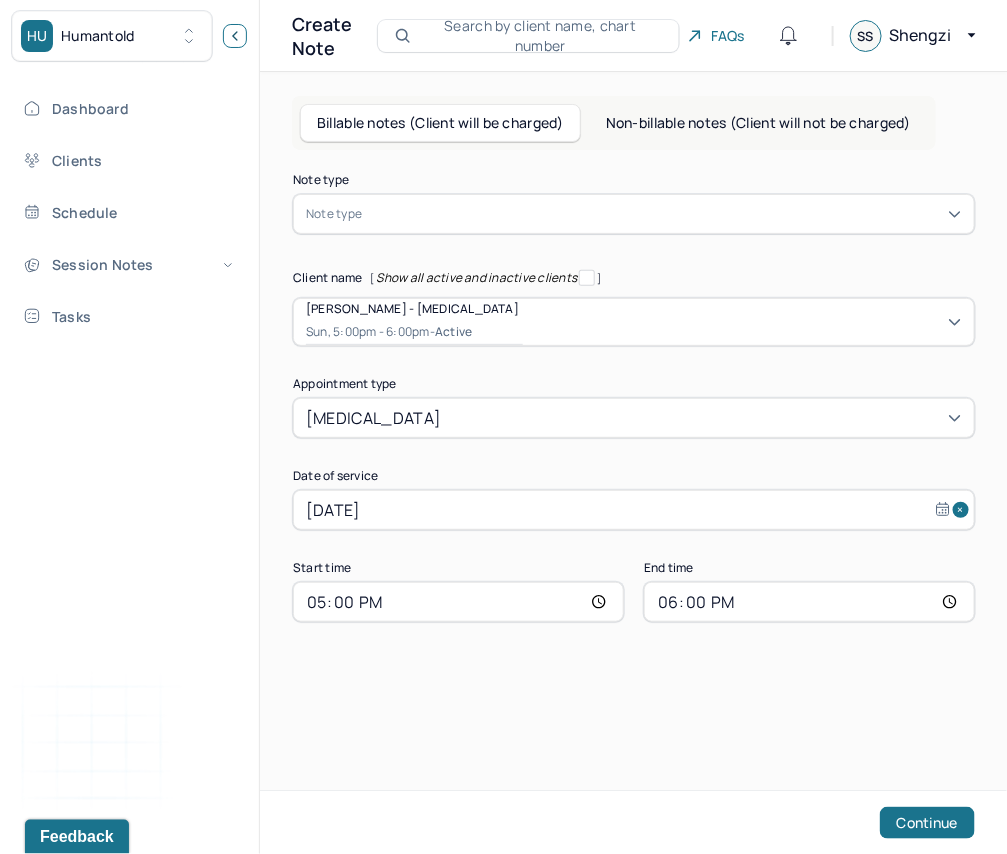 click at bounding box center (235, 36) 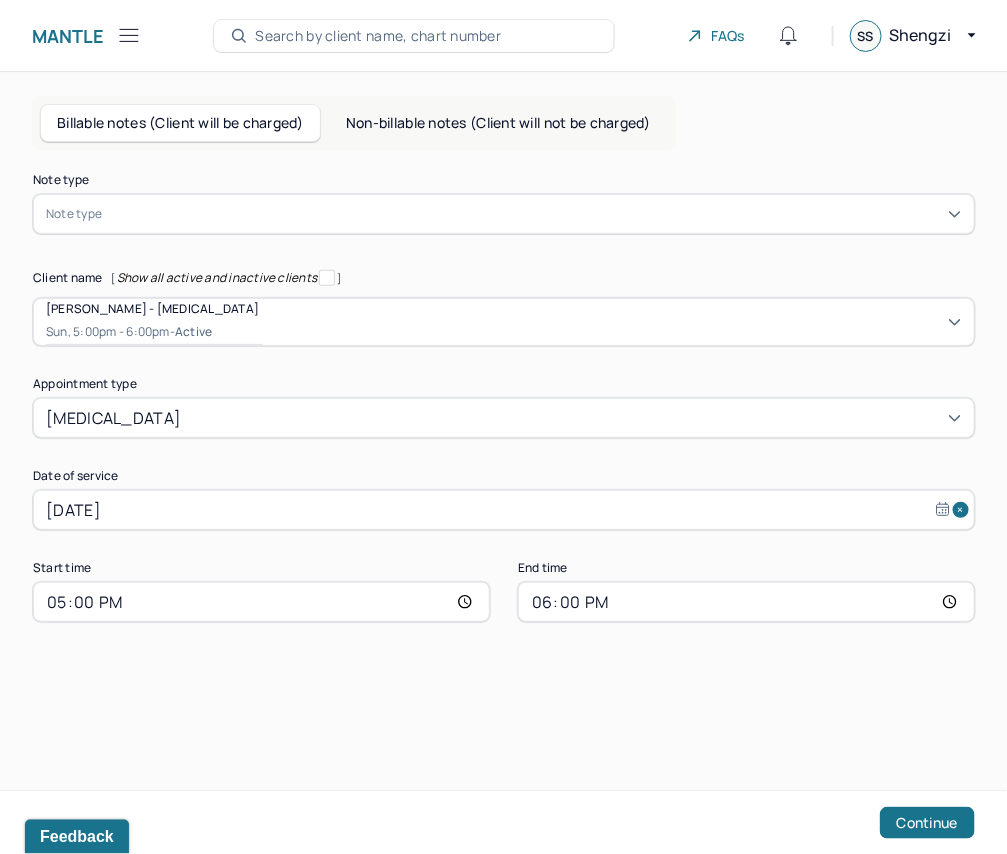 click at bounding box center [533, 214] 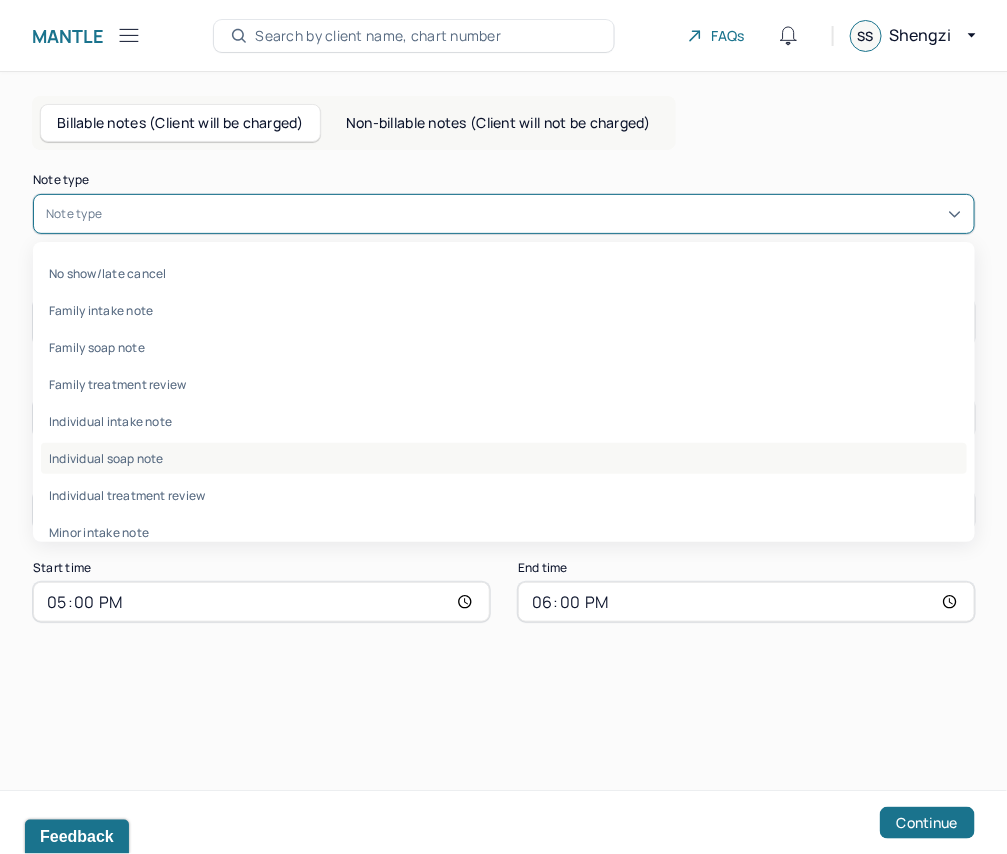 click on "Individual soap note" at bounding box center [504, 458] 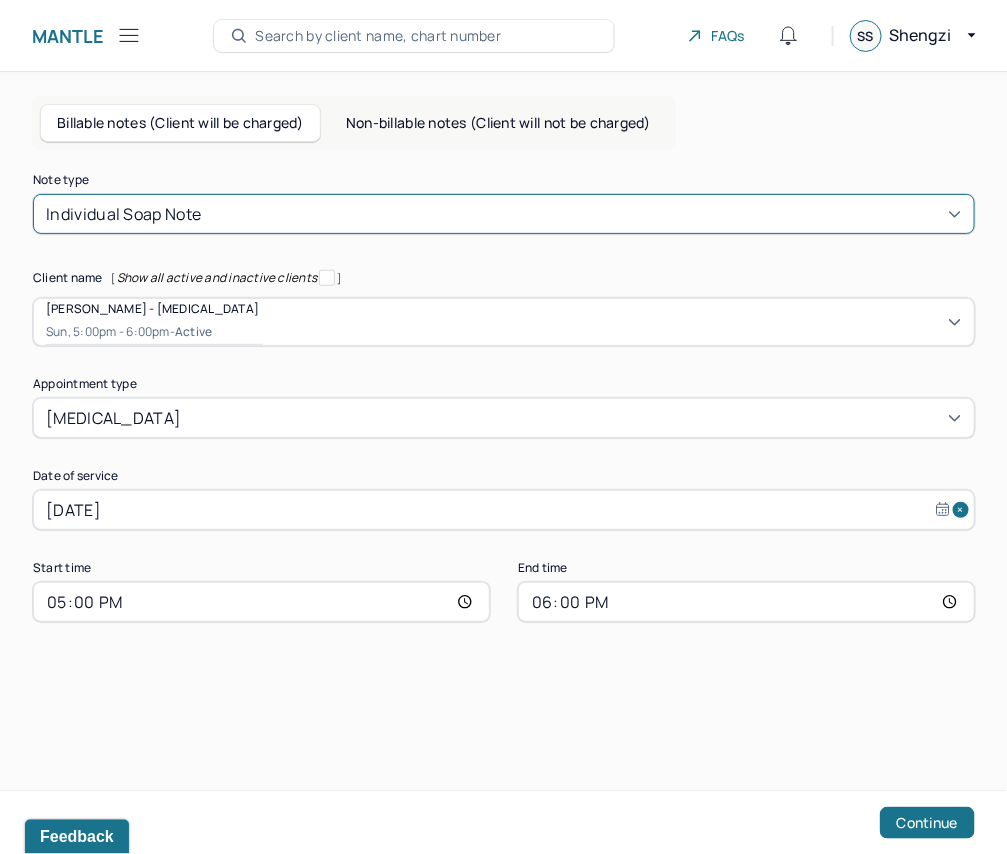 click on "[DATE]" at bounding box center [504, 510] 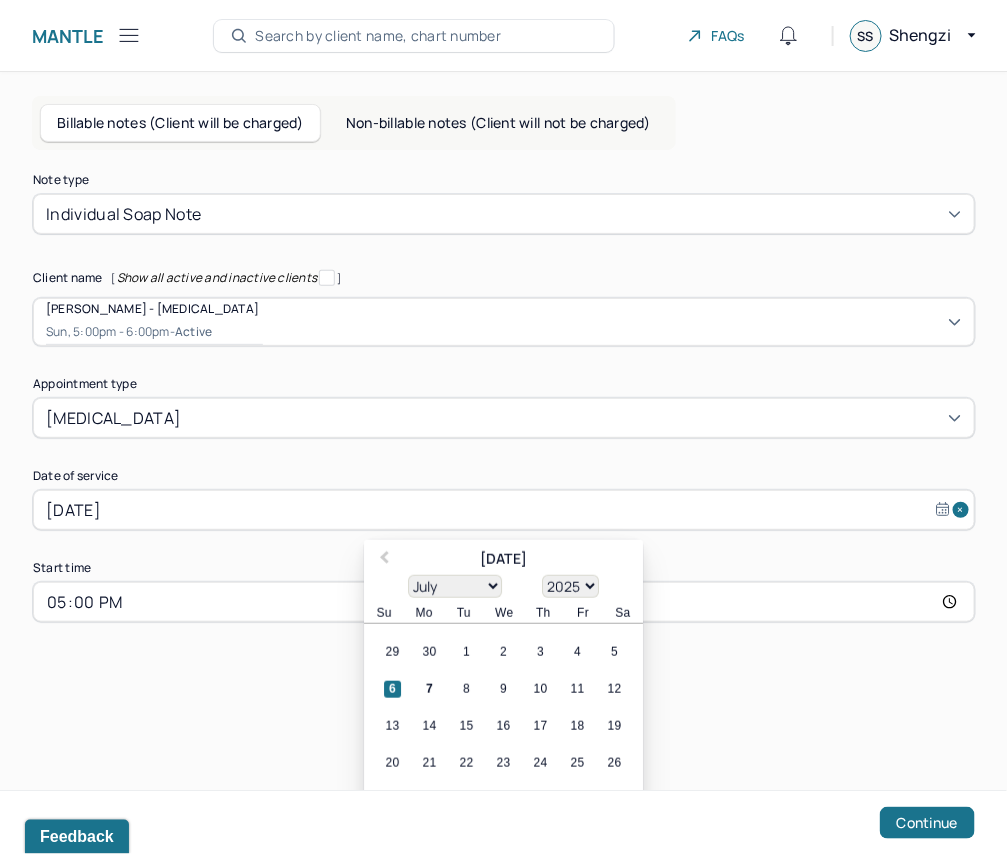 click on "6" at bounding box center (392, 689) 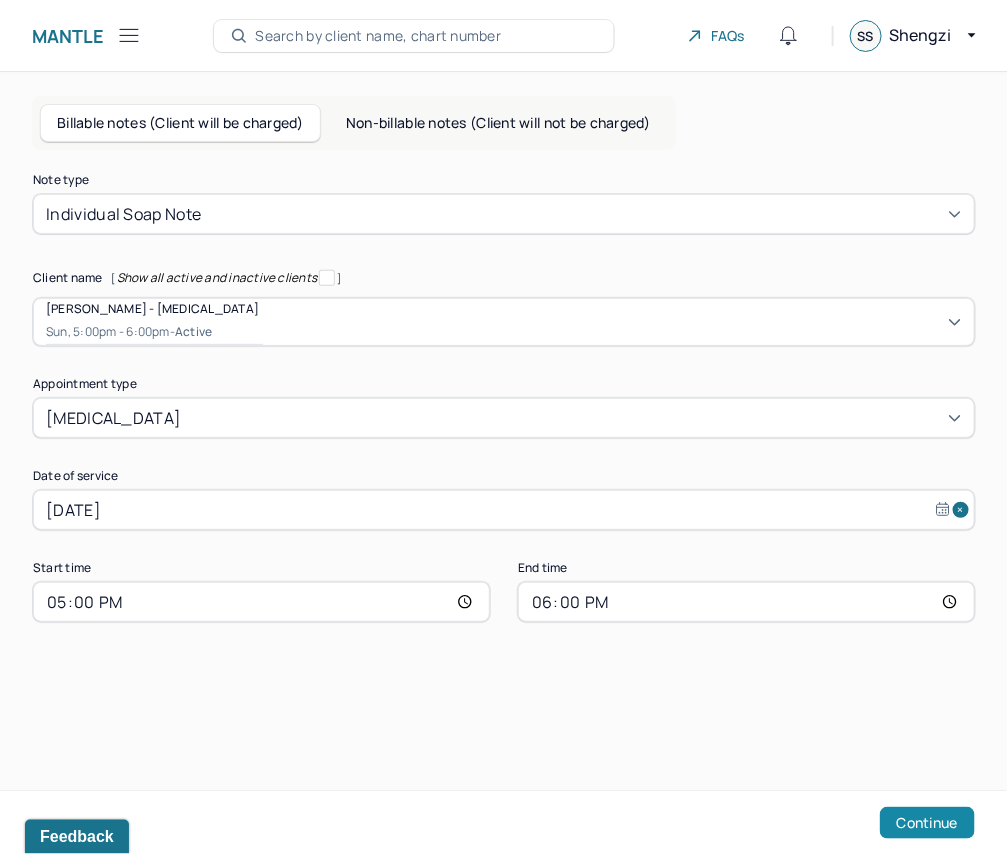 click on "Continue" at bounding box center (927, 823) 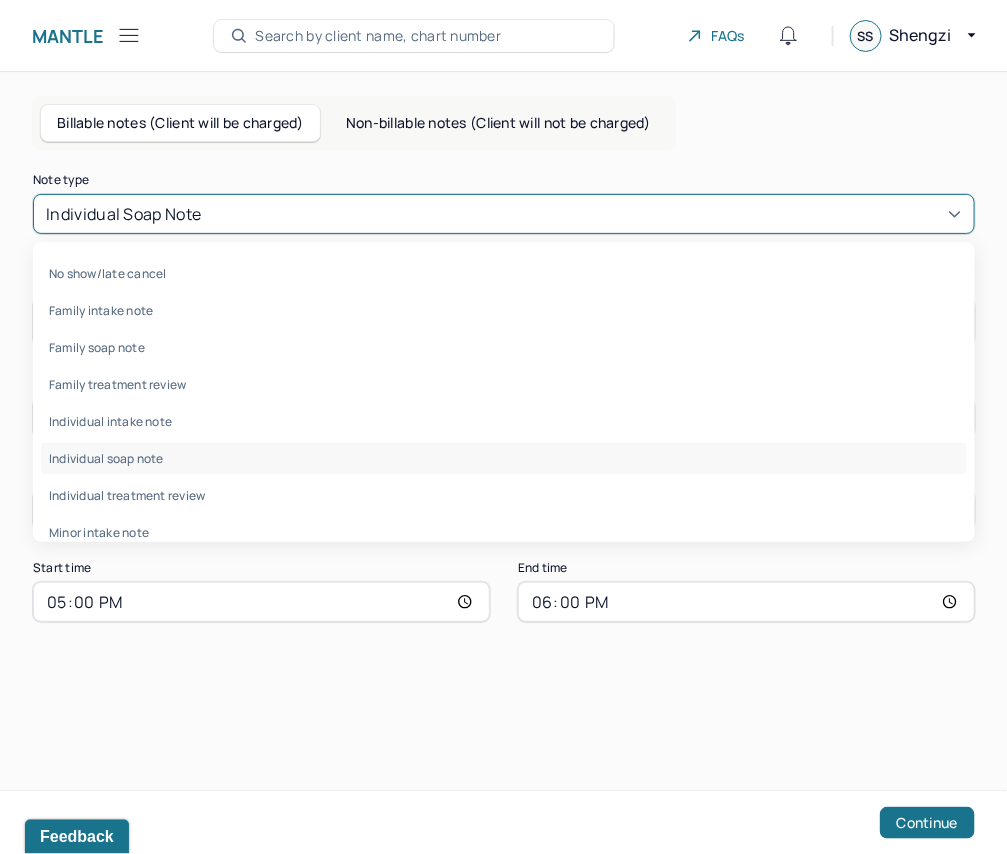 click on "Individual soap note" at bounding box center [504, 214] 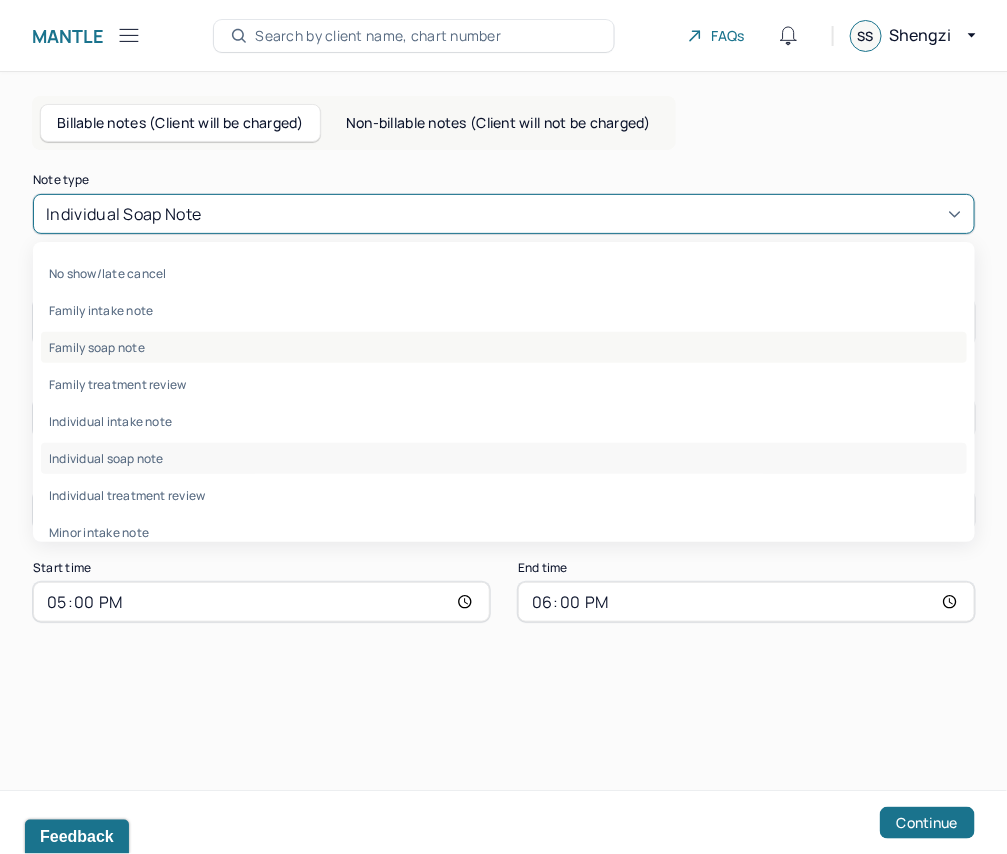 click on "Family soap note" at bounding box center [504, 347] 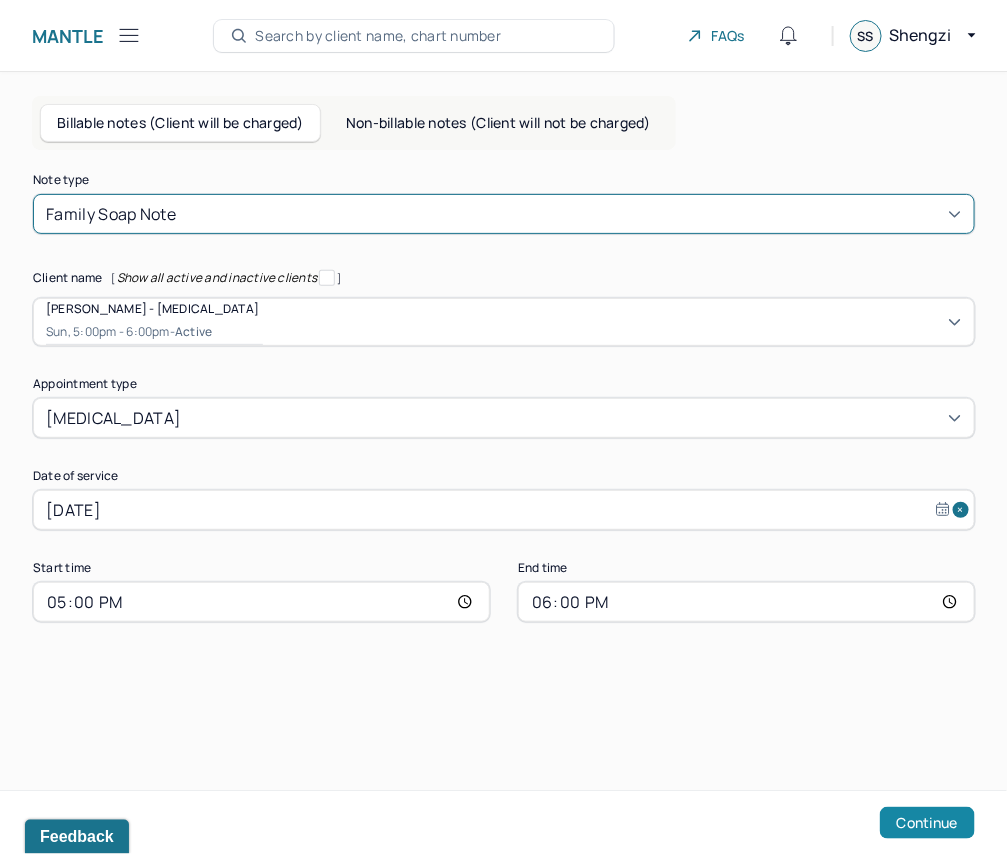 click on "Continue" at bounding box center [927, 823] 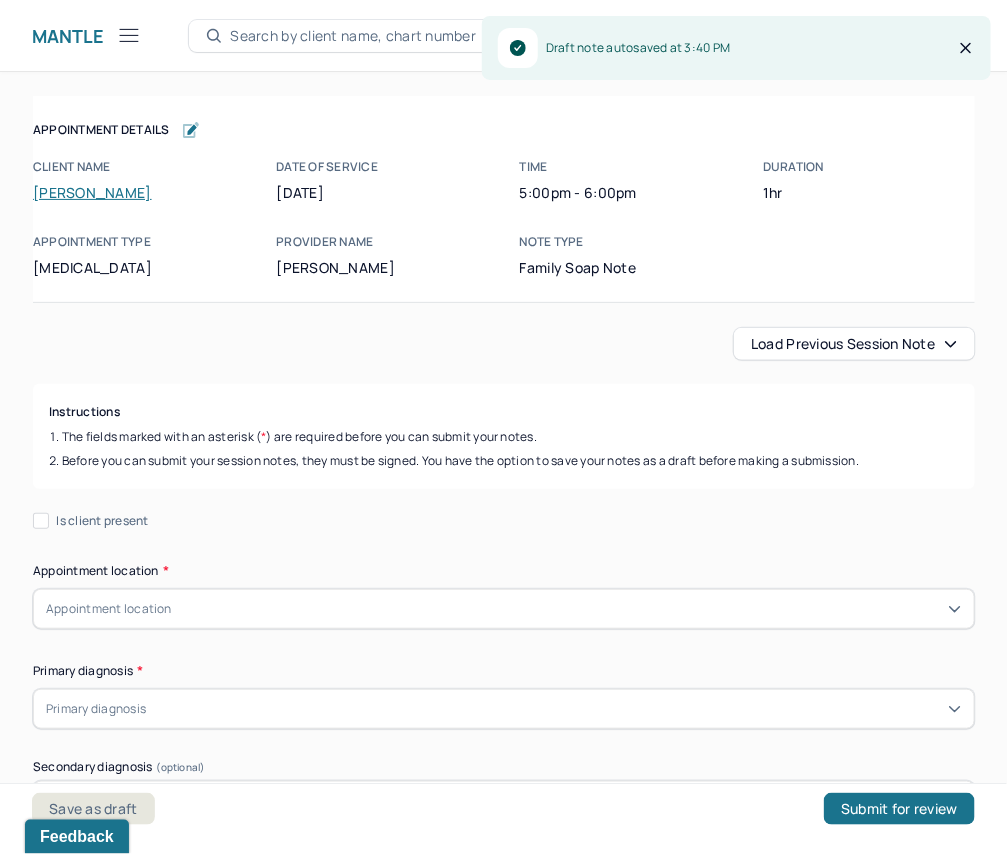 click 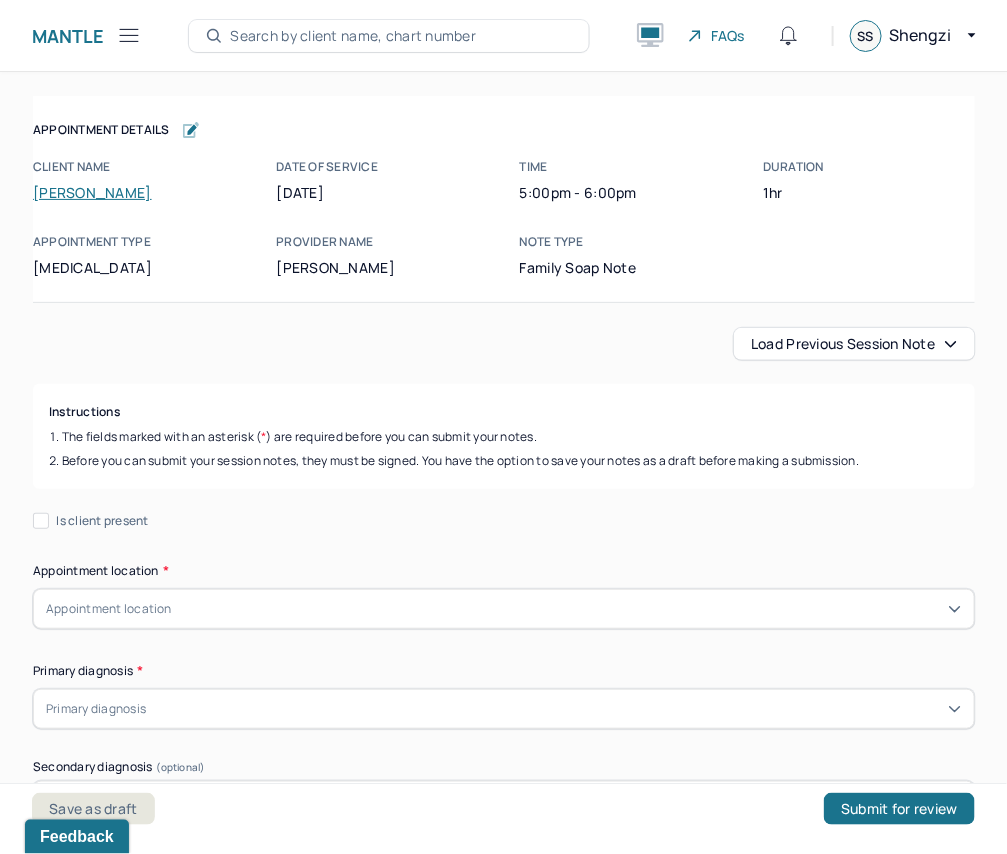 click on "Load previous session note" at bounding box center (854, 344) 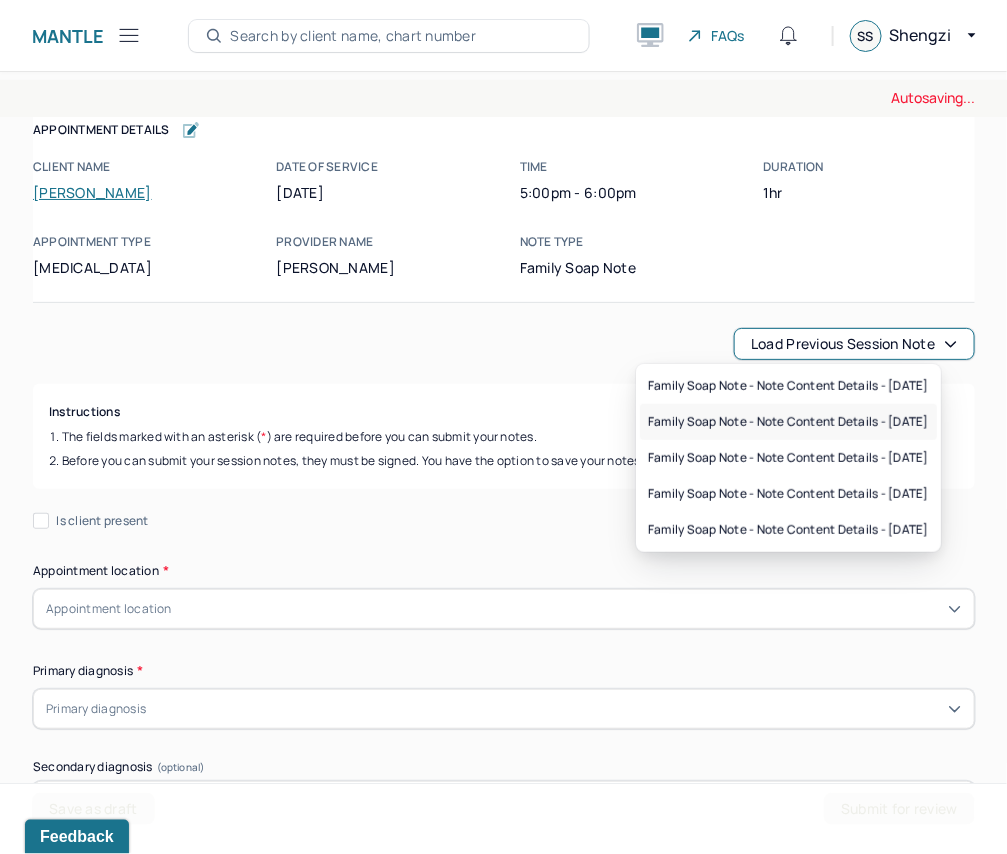 click on "Family soap note   - Note content Details -   [DATE]" at bounding box center (788, 422) 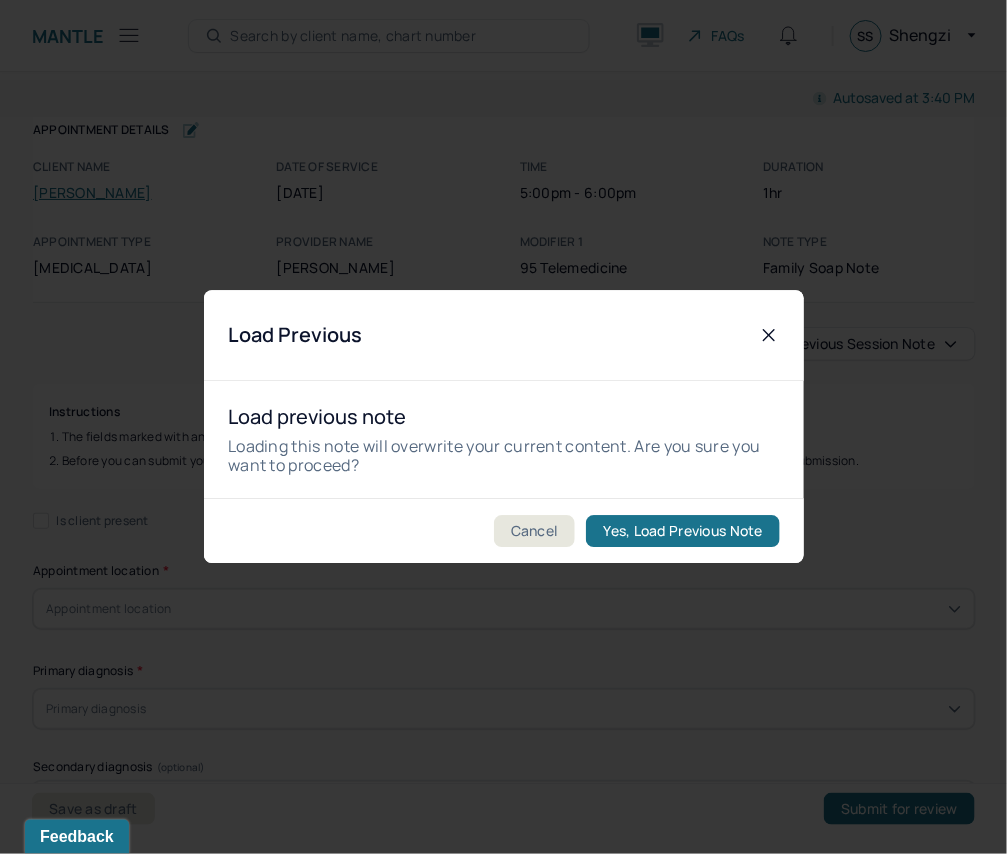 click 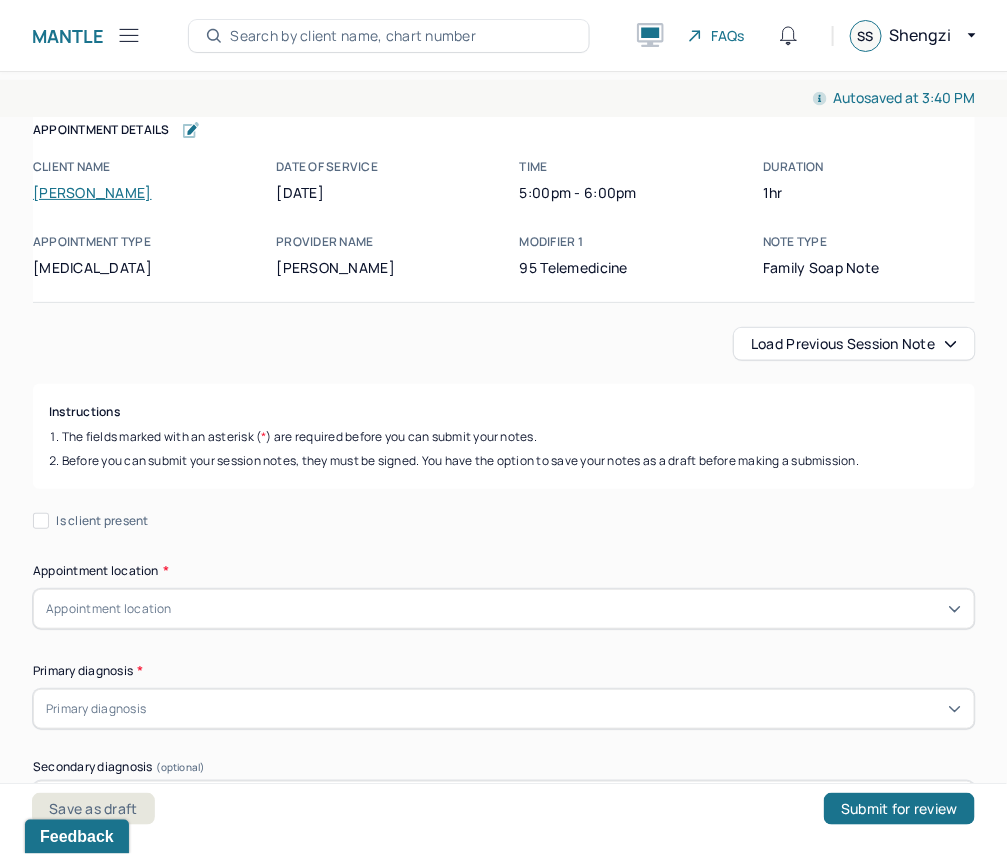 click on "Load previous session note" at bounding box center [854, 344] 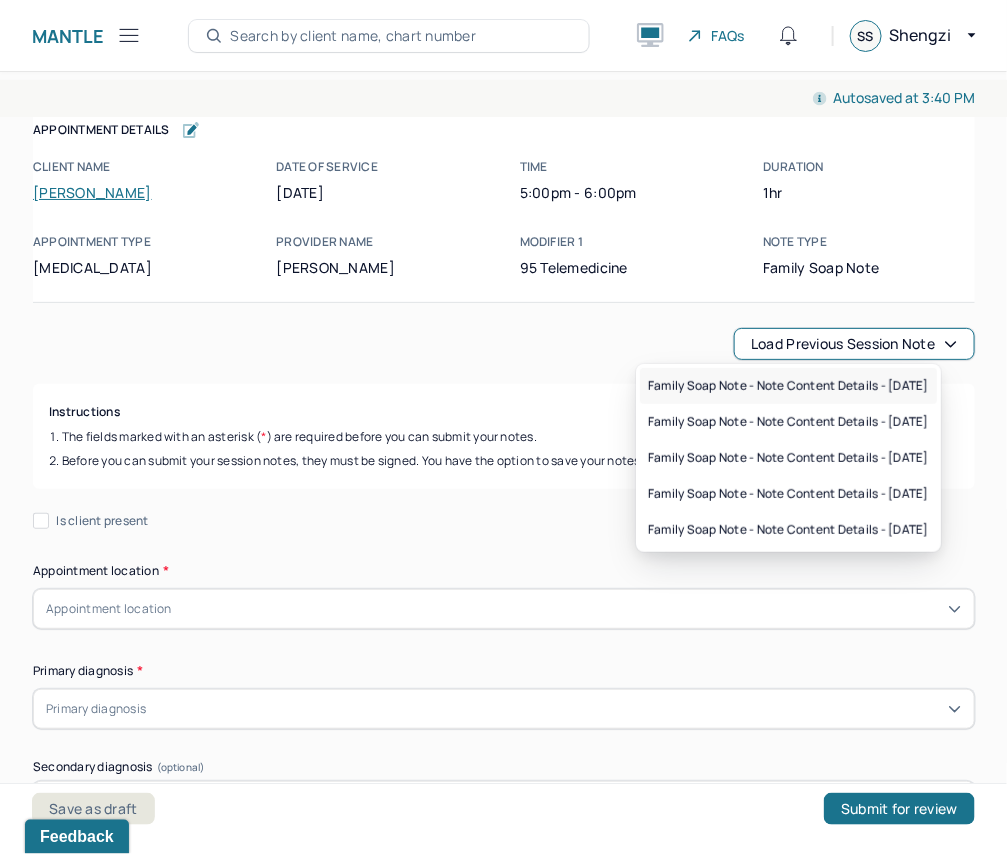 click on "Family soap note   - Note content Details -   [DATE]" at bounding box center (788, 386) 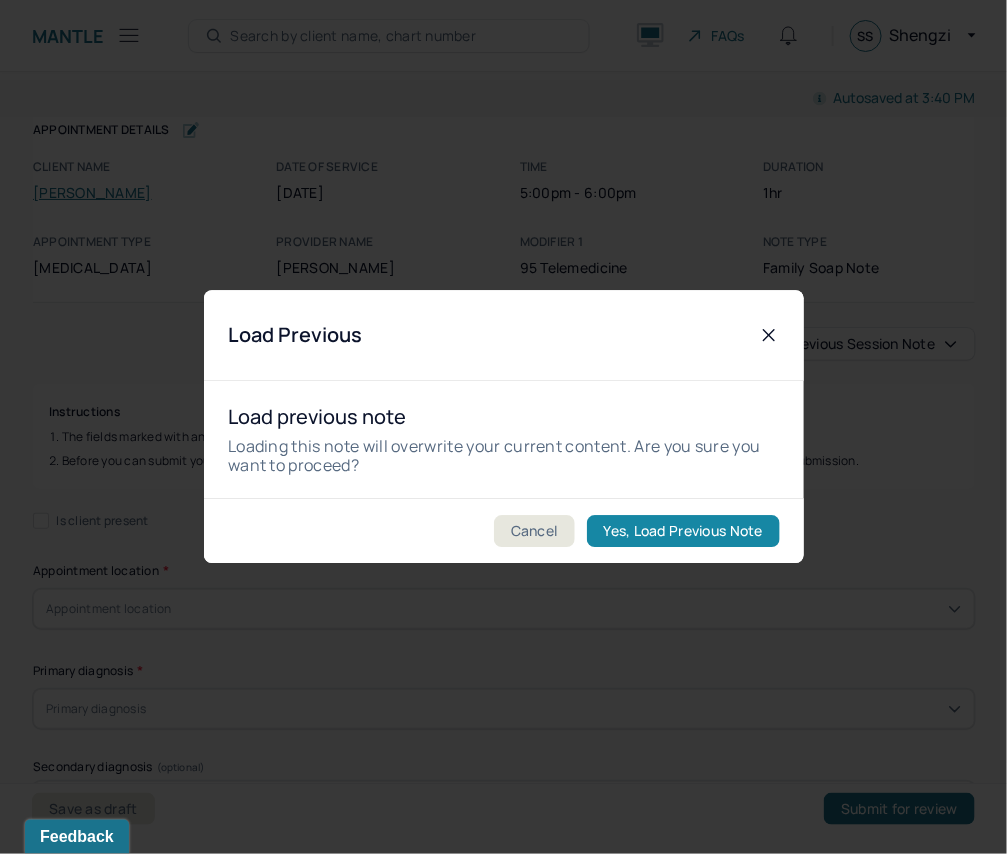 click on "Yes, Load Previous Note" at bounding box center [682, 532] 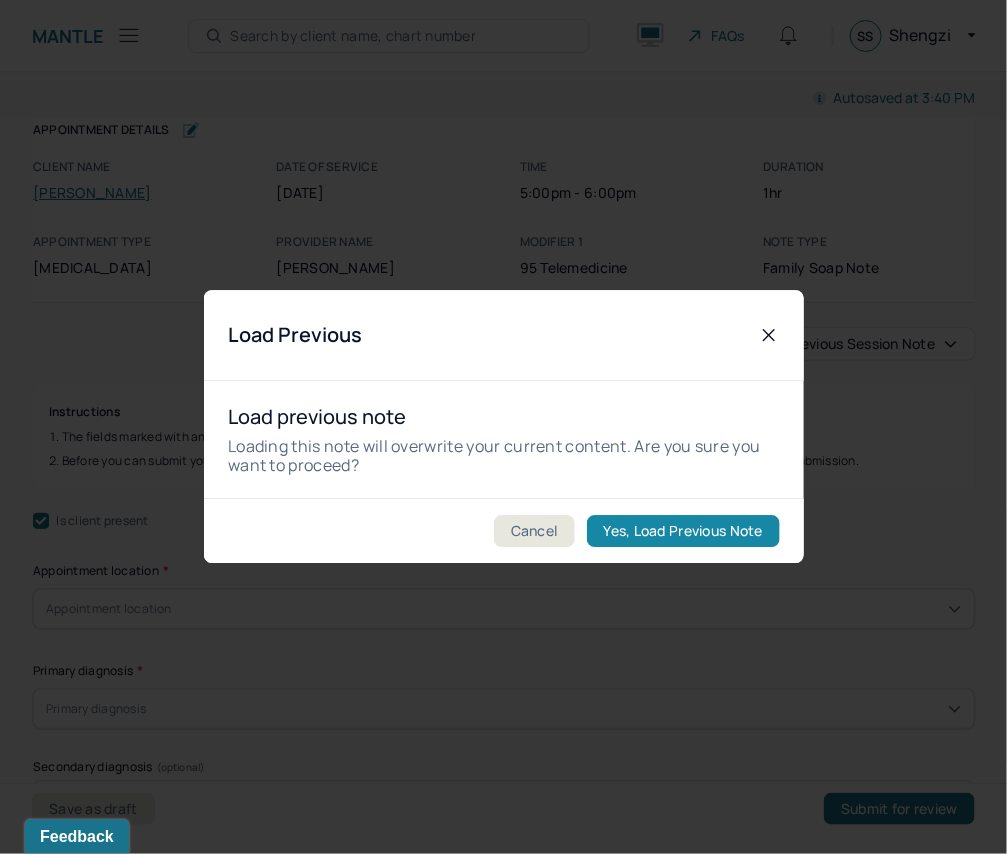 checkbox on "true" 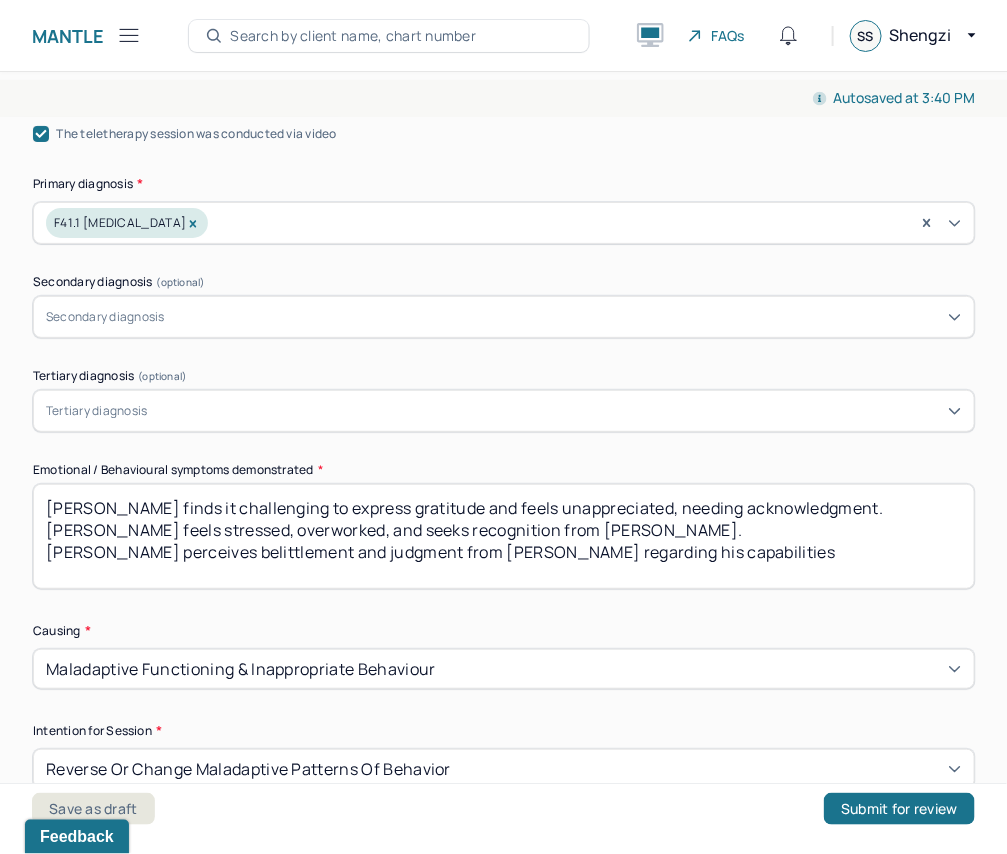 scroll, scrollTop: 747, scrollLeft: 0, axis: vertical 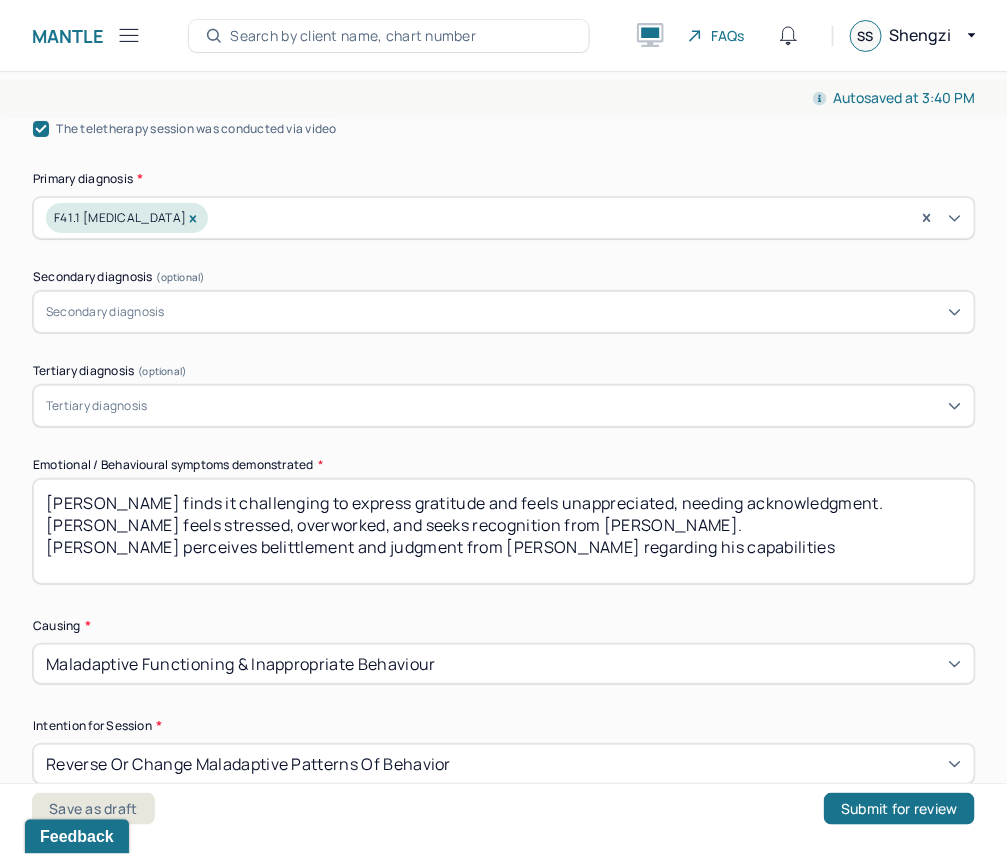 click on "[PERSON_NAME] finds it challenging to express gratitude and feels unappreciated, needing acknowledgment.
[PERSON_NAME] feels stressed, overworked, and seeks recognition from [PERSON_NAME].
[PERSON_NAME] perceives belittlement and judgment from [PERSON_NAME] regarding his capabilities" at bounding box center (504, 531) 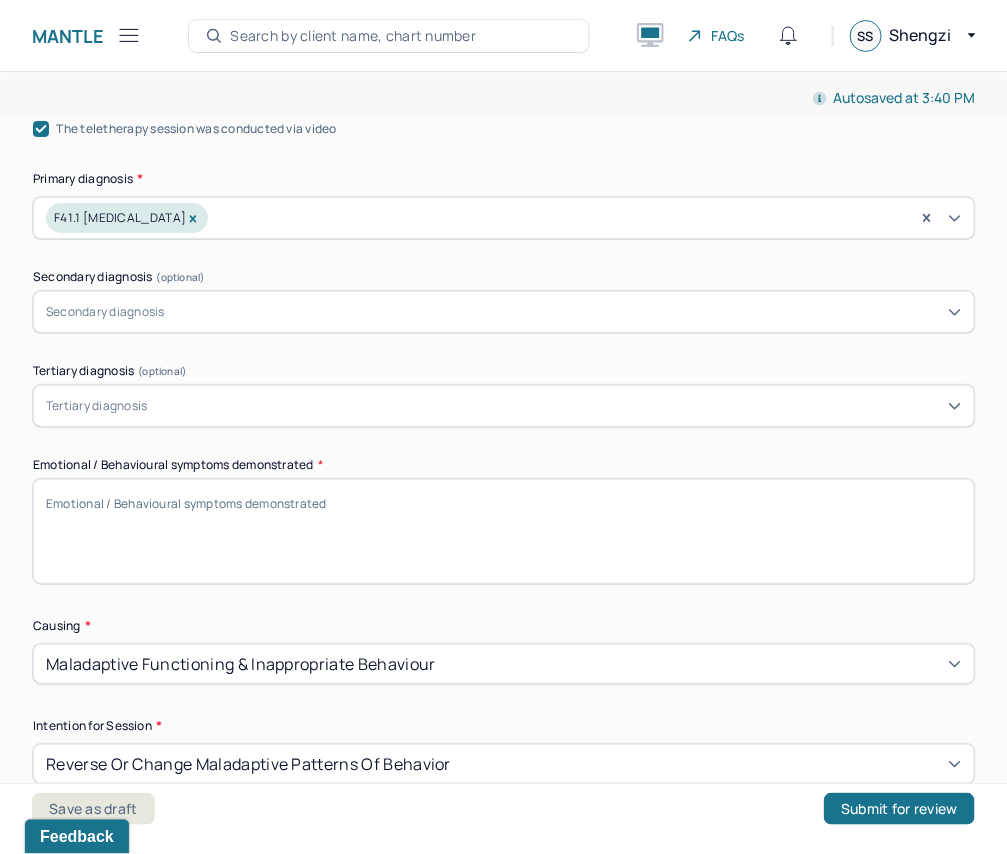 paste on "Explored cultural impacts on needs, enhanced mutual understanding." 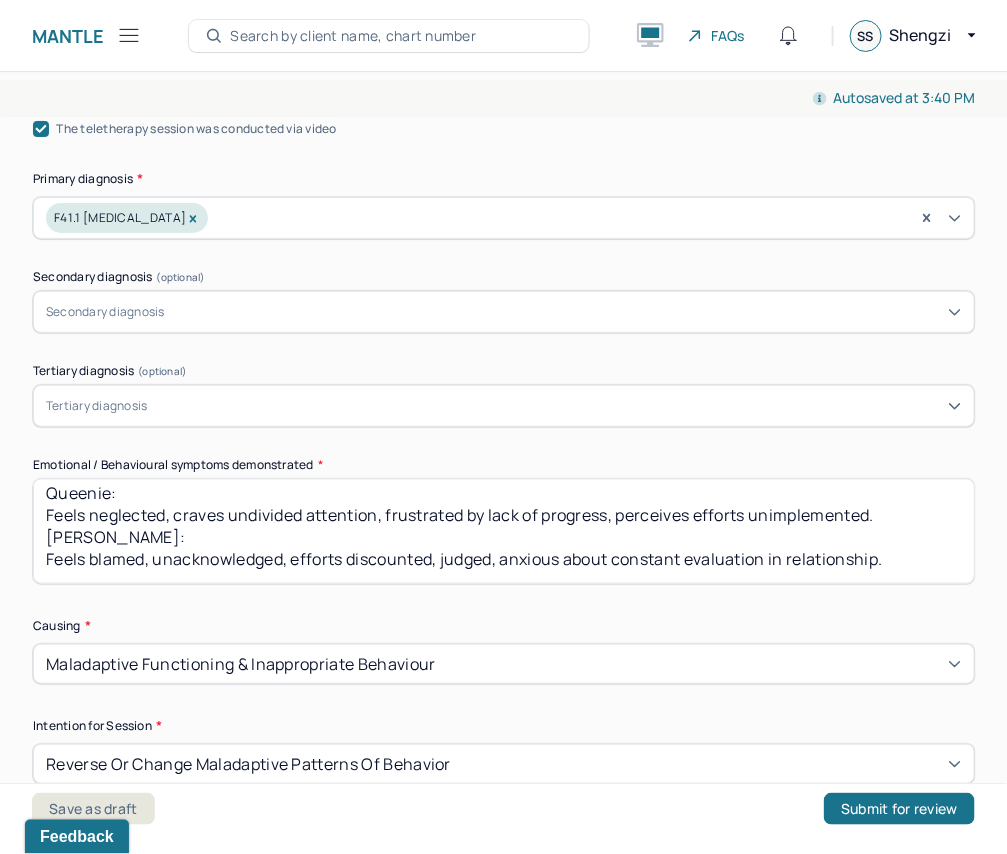 scroll, scrollTop: 7, scrollLeft: 0, axis: vertical 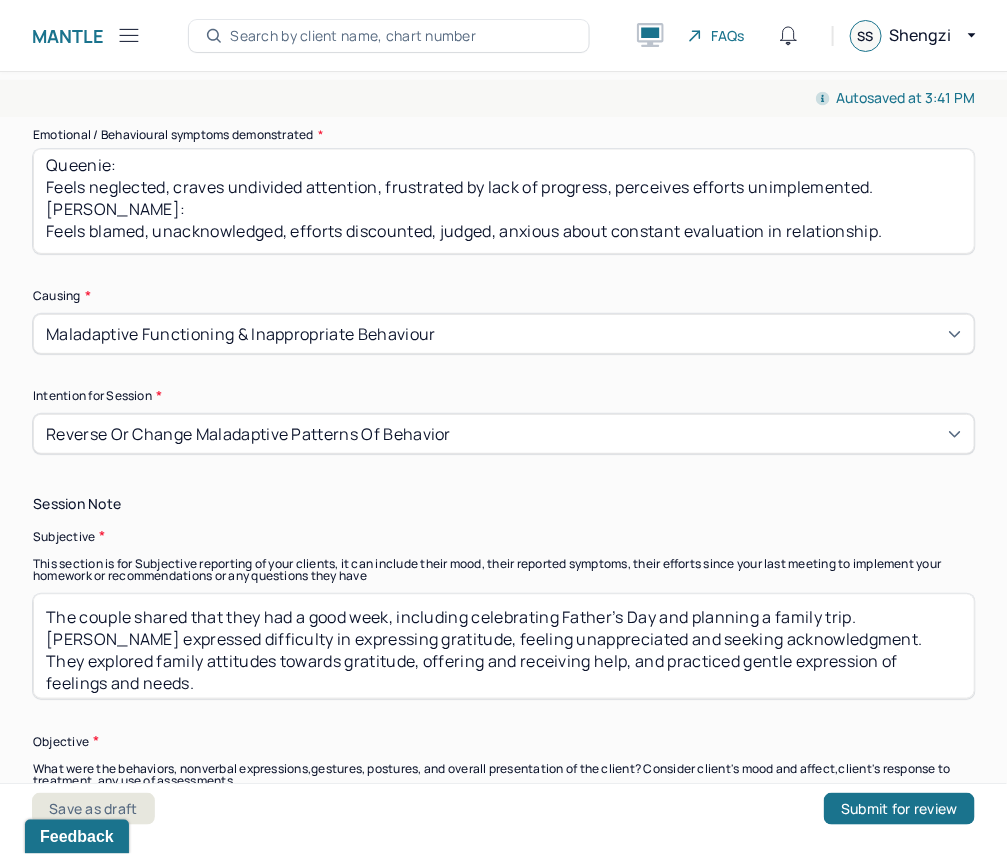 type on "Queenie:
Feels neglected, craves undivided attention, frustrated by lack of progress, perceives efforts unimplemented.
[PERSON_NAME]:
Feels blamed, unacknowledged, efforts discounted, judged, anxious about constant evaluation in relationship." 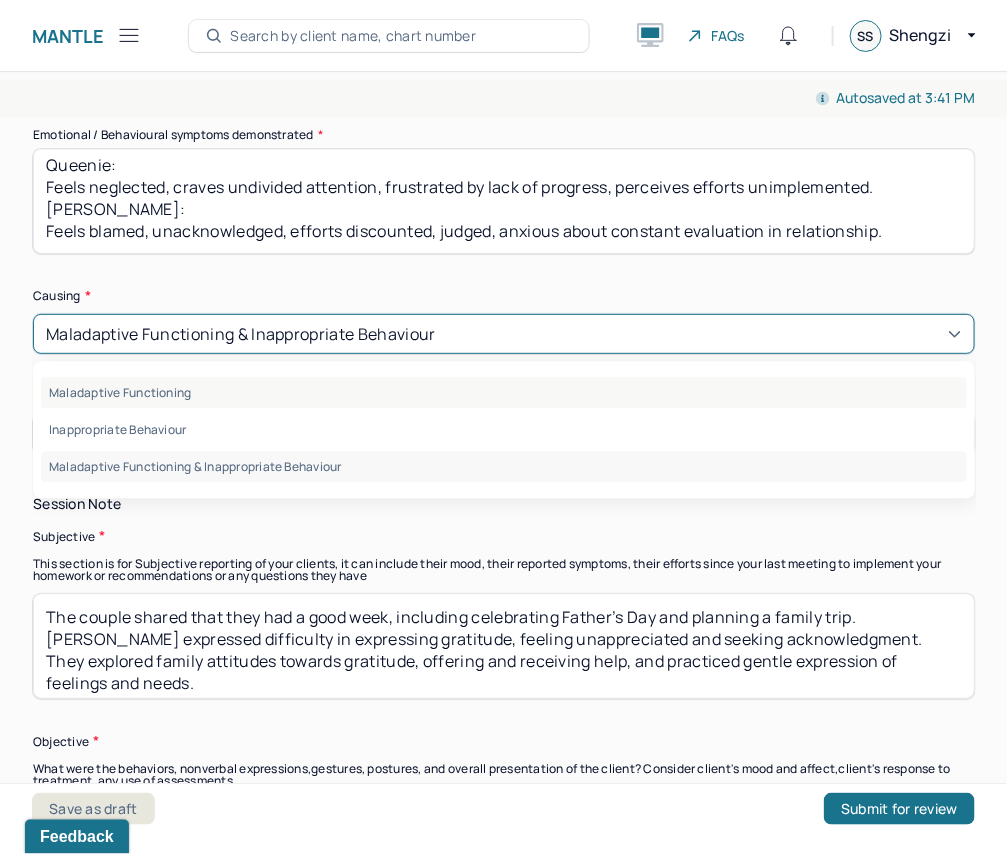 click on "Maladaptive Functioning" at bounding box center [504, 393] 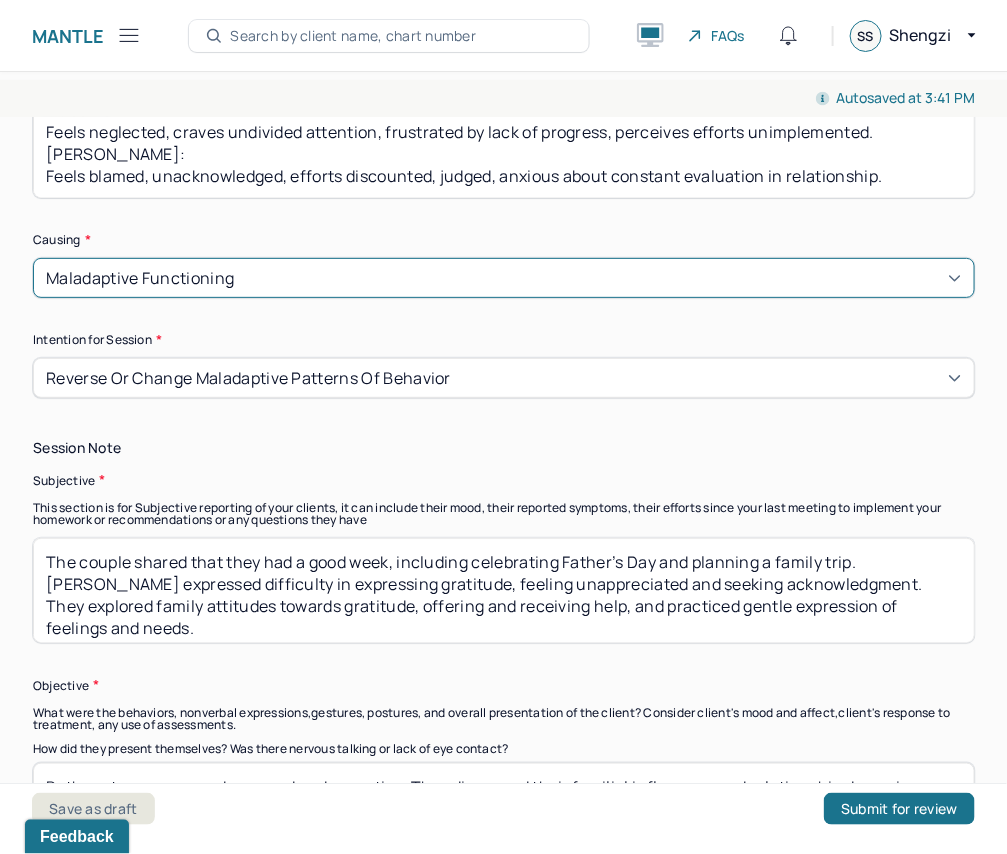 scroll, scrollTop: 1318, scrollLeft: 0, axis: vertical 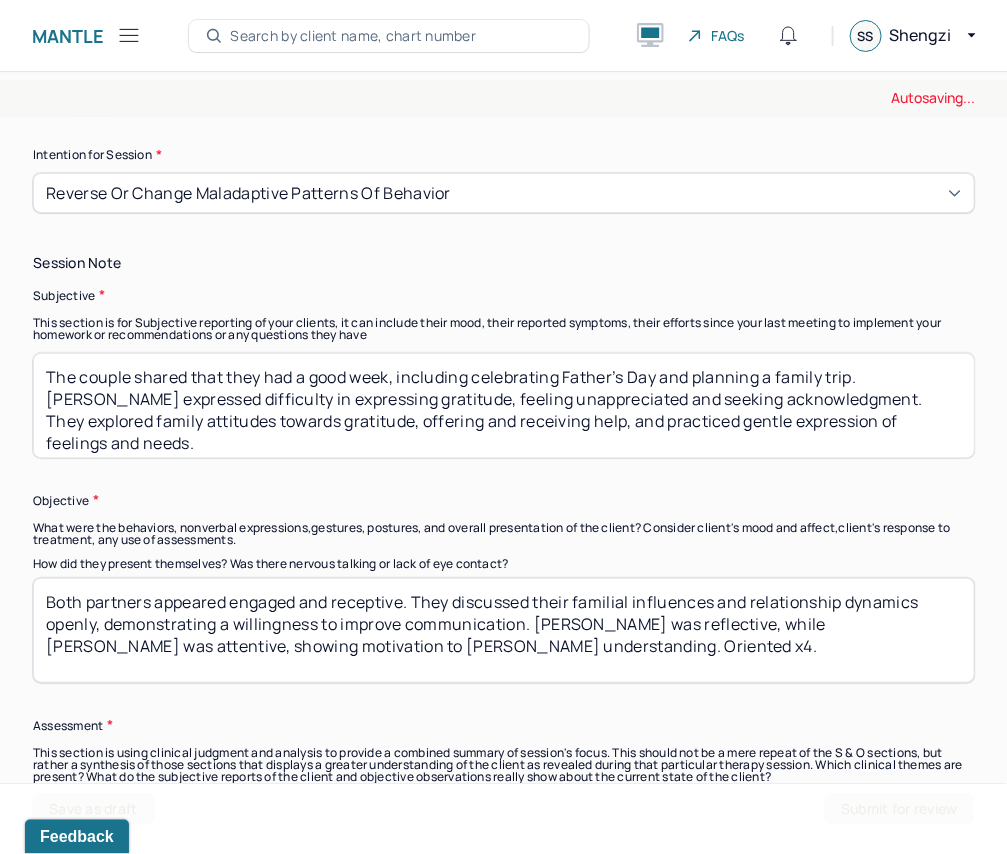 click on "The couple shared that they had a good week, including celebrating Father’s Day and planning a family trip. [PERSON_NAME] expressed difficulty in expressing gratitude, feeling unappreciated and seeking acknowledgment. They explored family attitudes towards gratitude, offering and receiving help, and practiced gentle expression of feelings and needs." at bounding box center [504, 405] 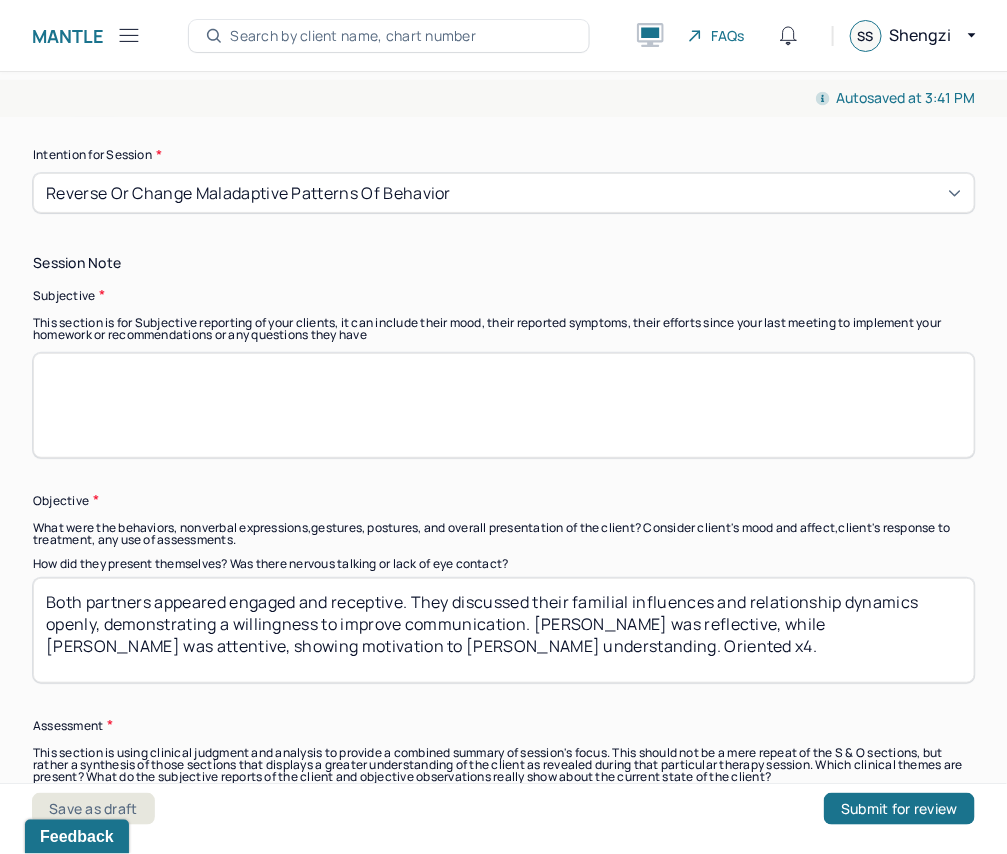 paste on "[PERSON_NAME] and [PERSON_NAME] reported a positive family trip with [PERSON_NAME] family appreciating Queenie. They discussed their sex life, noting conversations often turn into blame. [PERSON_NAME] felt unacknowledged and criticized, while [PERSON_NAME] felt [PERSON_NAME] was emotionally absent. They practiced non-accusatory sharing, expressing needs, and exploring mutual understanding." 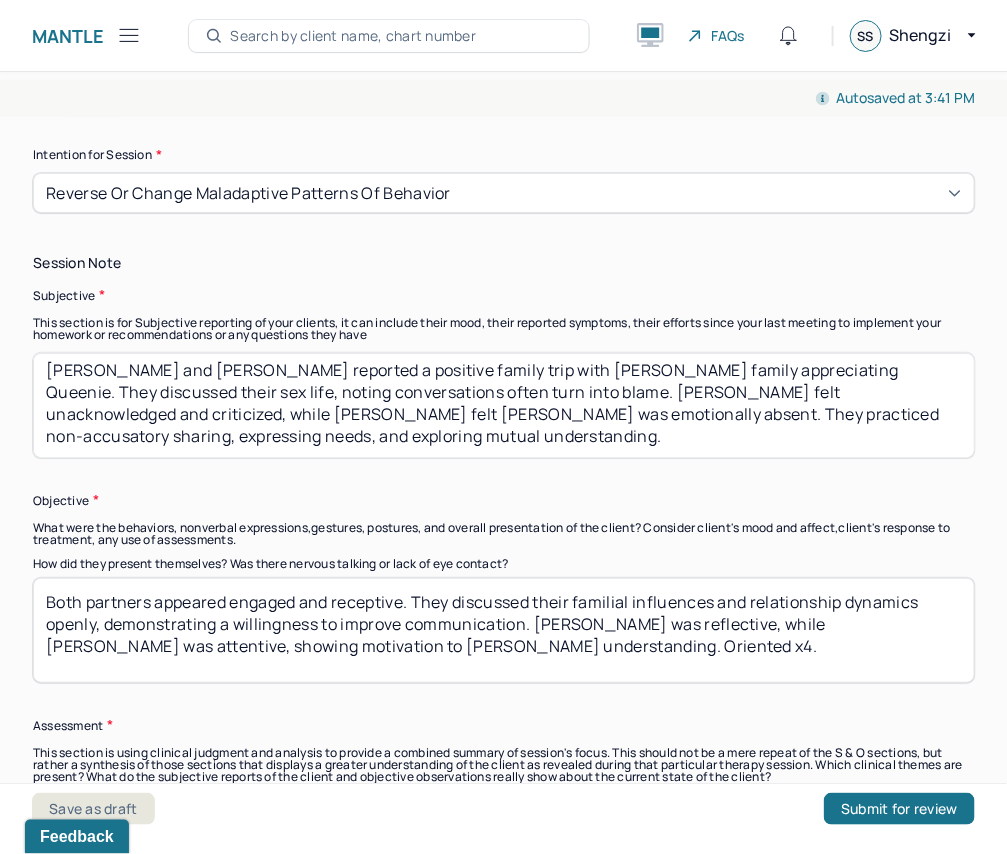 scroll, scrollTop: 0, scrollLeft: 0, axis: both 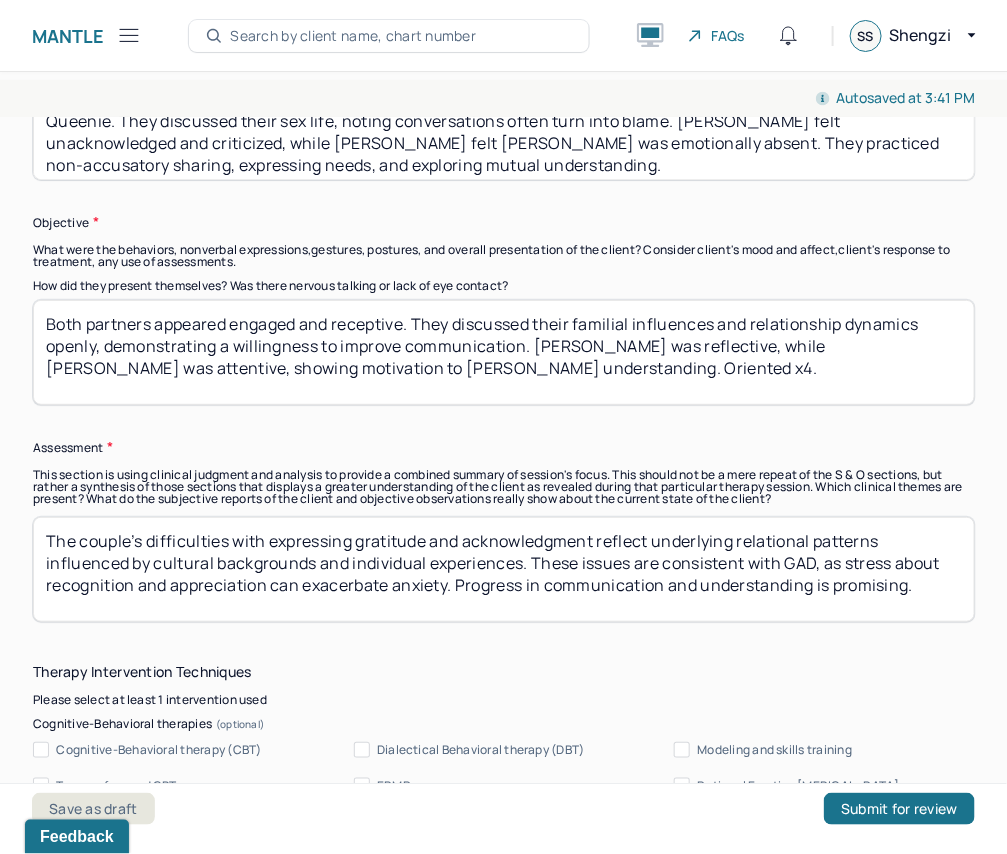 type on "[PERSON_NAME] and [PERSON_NAME] reported a positive family trip with [PERSON_NAME] family appreciating Queenie. They discussed their sex life, noting conversations often turn into blame. [PERSON_NAME] felt unacknowledged and criticized, while [PERSON_NAME] felt [PERSON_NAME] was emotionally absent. They practiced non-accusatory sharing, expressing needs, and exploring mutual understanding." 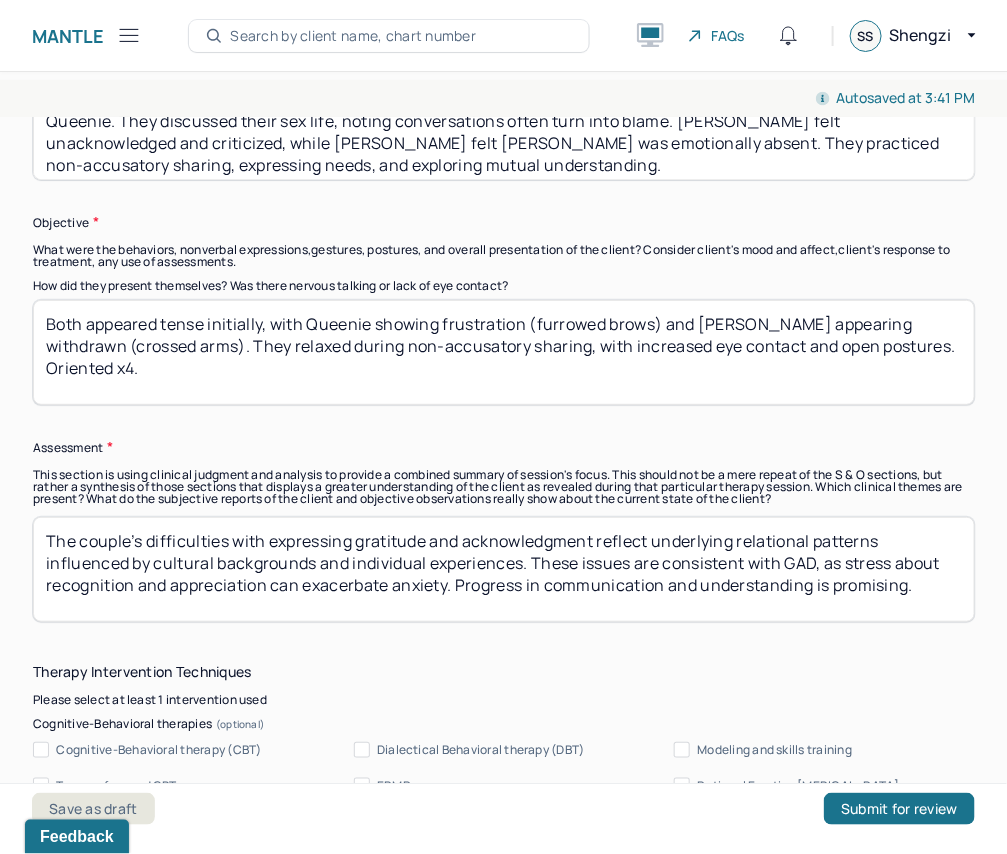 type on "Both appeared tense initially, with Queenie showing frustration (furrowed brows) and [PERSON_NAME] appearing withdrawn (crossed arms). They relaxed during non-accusatory sharing, with increased eye contact and open postures. Oriented x4." 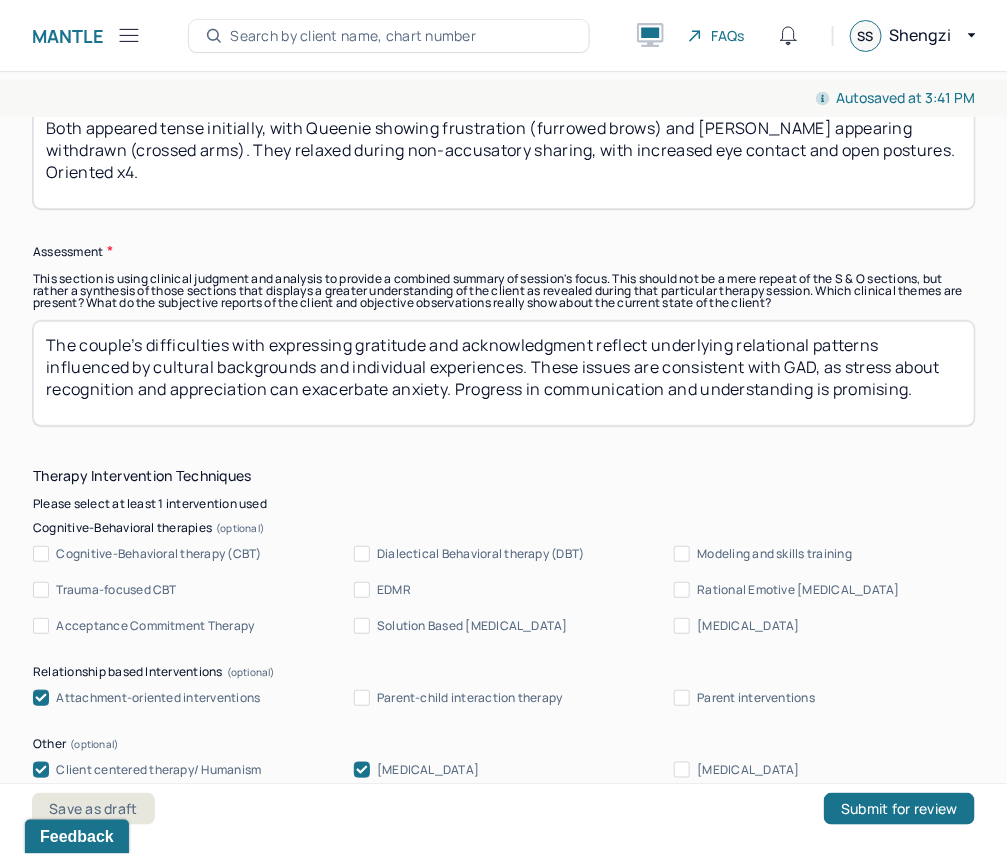 scroll, scrollTop: 1823, scrollLeft: 0, axis: vertical 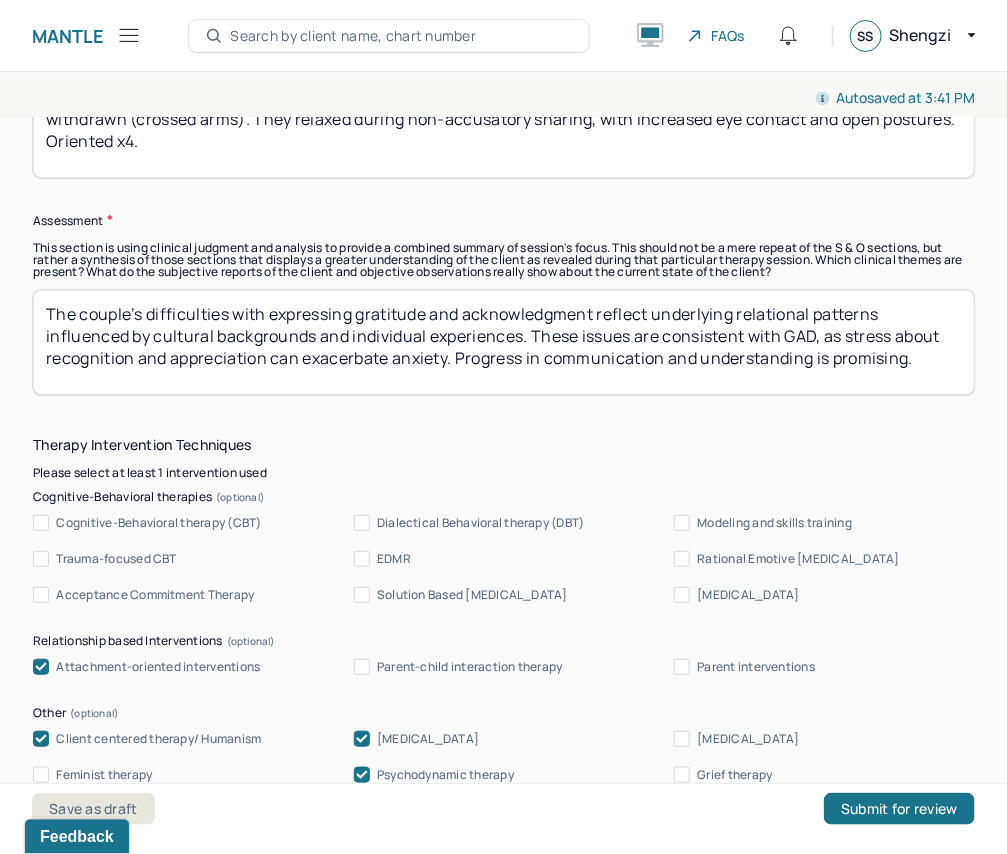 click on "The couple’s difficulties with expressing gratitude and acknowledgment reflect underlying relational patterns influenced by cultural backgrounds and individual experiences. These issues are consistent with GAD, as stress about recognition and appreciation can exacerbate anxiety. Progress in communication and understanding is promising." at bounding box center (504, 342) 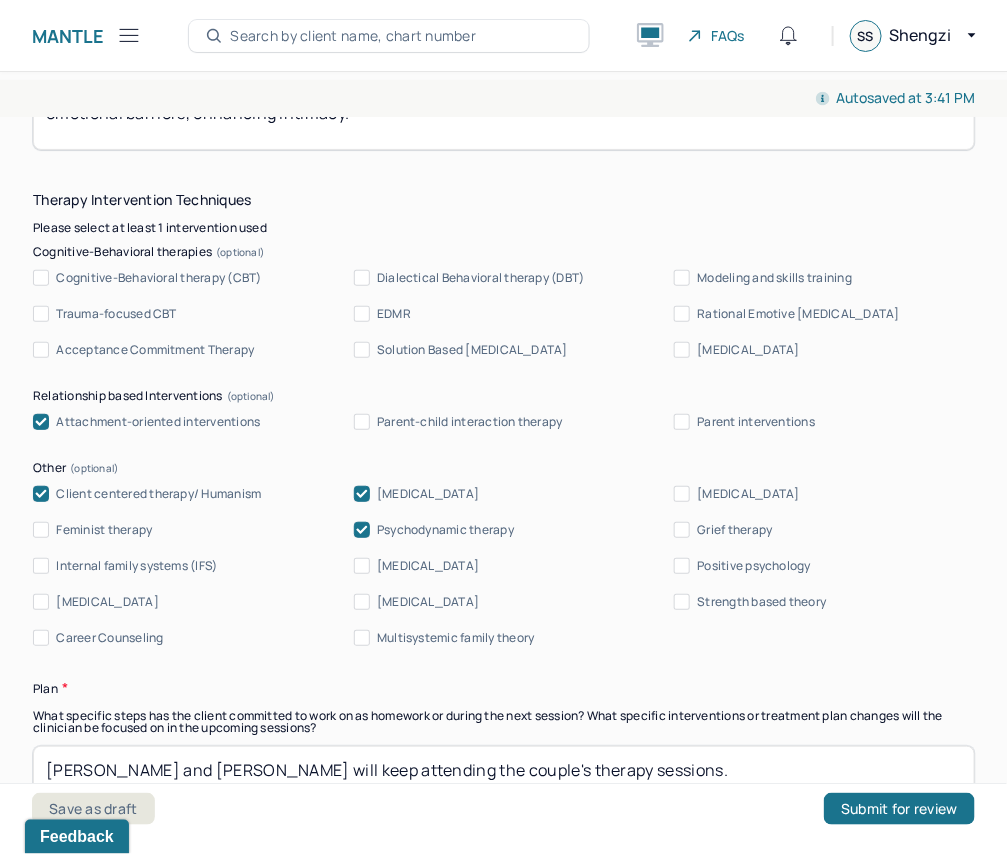 scroll, scrollTop: 2077, scrollLeft: 0, axis: vertical 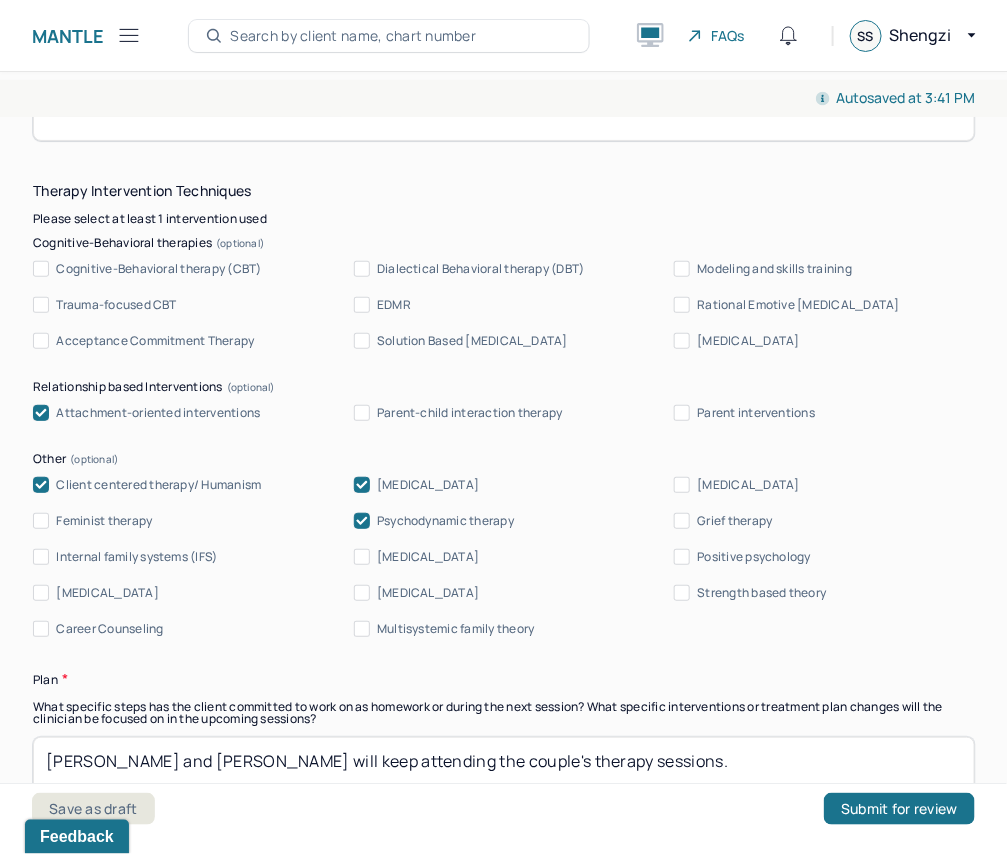 type on "The couple’s blame and neglect align with relational distress, possibly exacerbated by GAD-like anxiety or adjustment issues. Non-accusatory sharing shows progress in communication goals, suggesting motivation to address cultural and emotional barriers, enhancing intimacy." 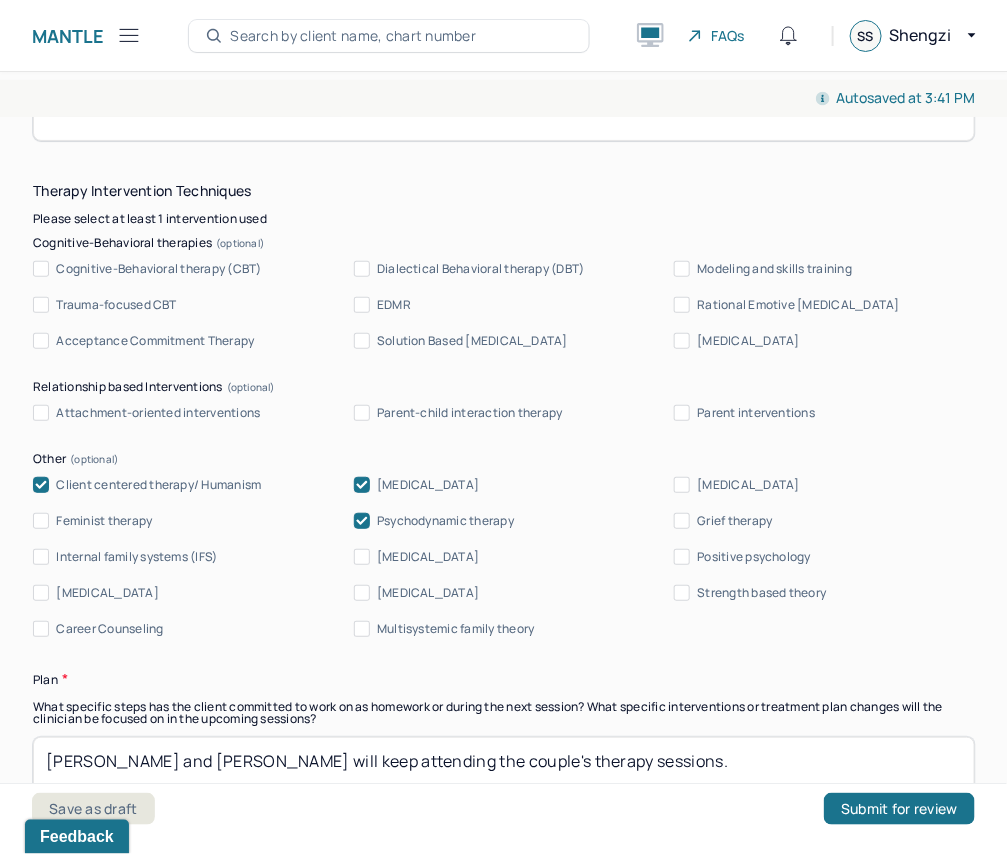 click on "Attachment-oriented interventions" at bounding box center [41, 413] 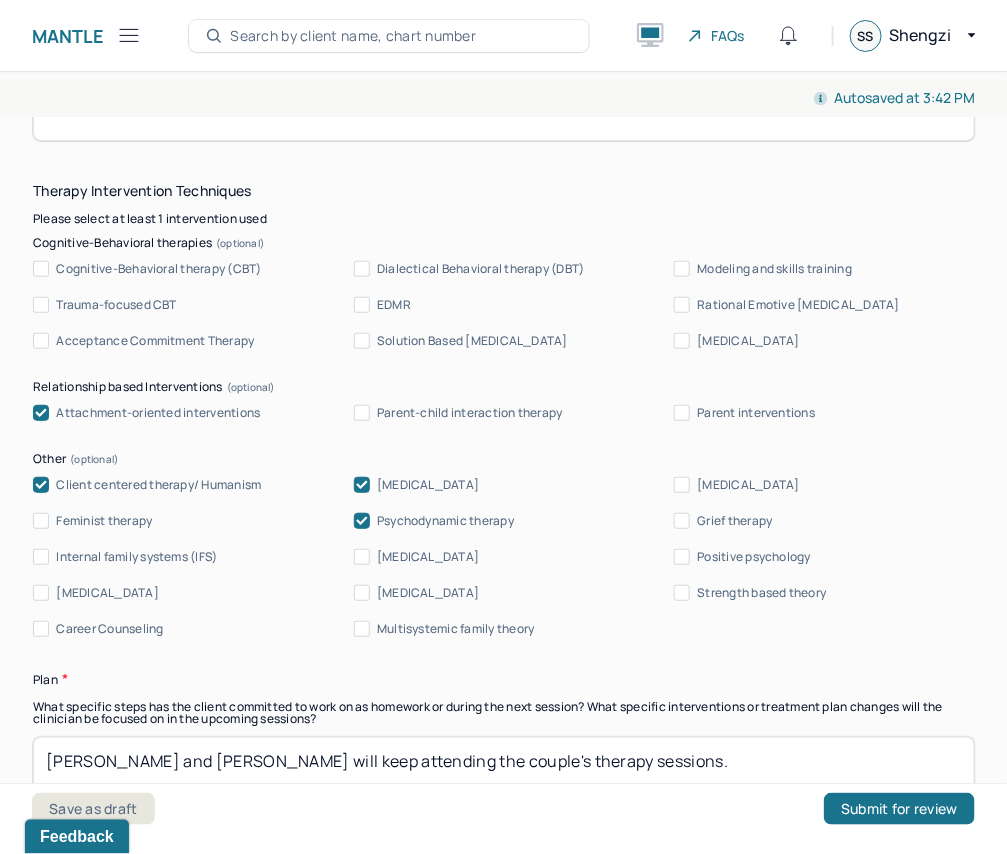 click on "Solution Based [MEDICAL_DATA]" at bounding box center (362, 341) 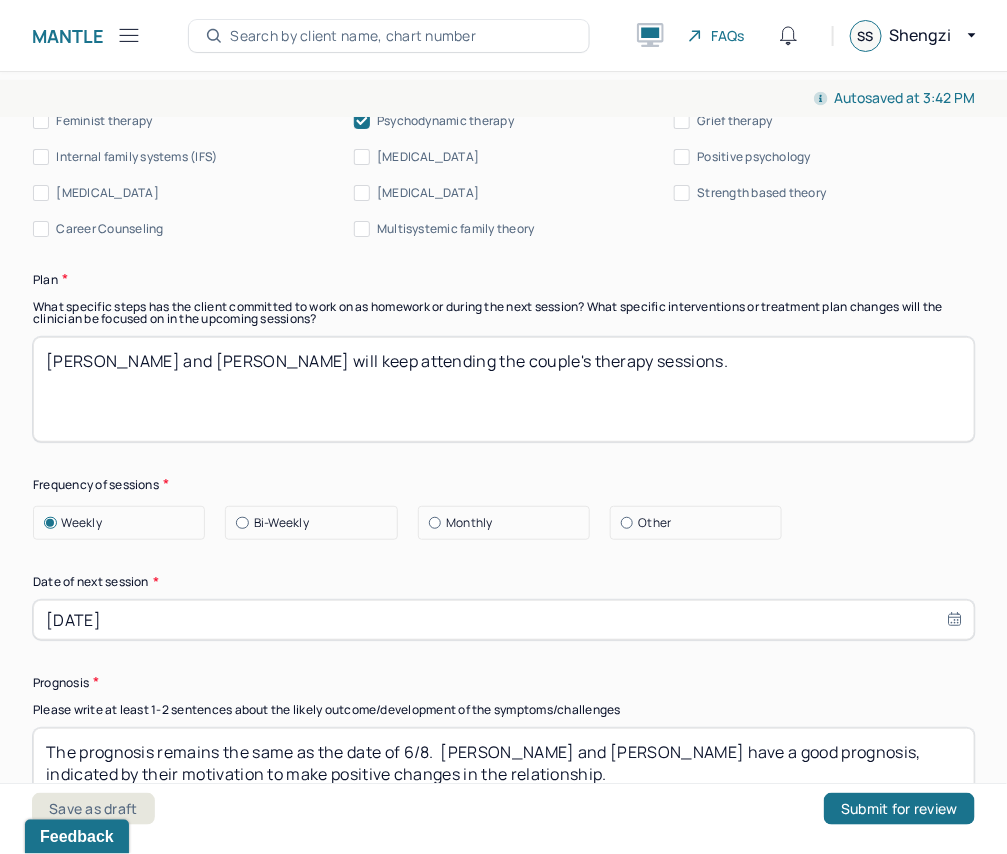scroll, scrollTop: 2490, scrollLeft: 0, axis: vertical 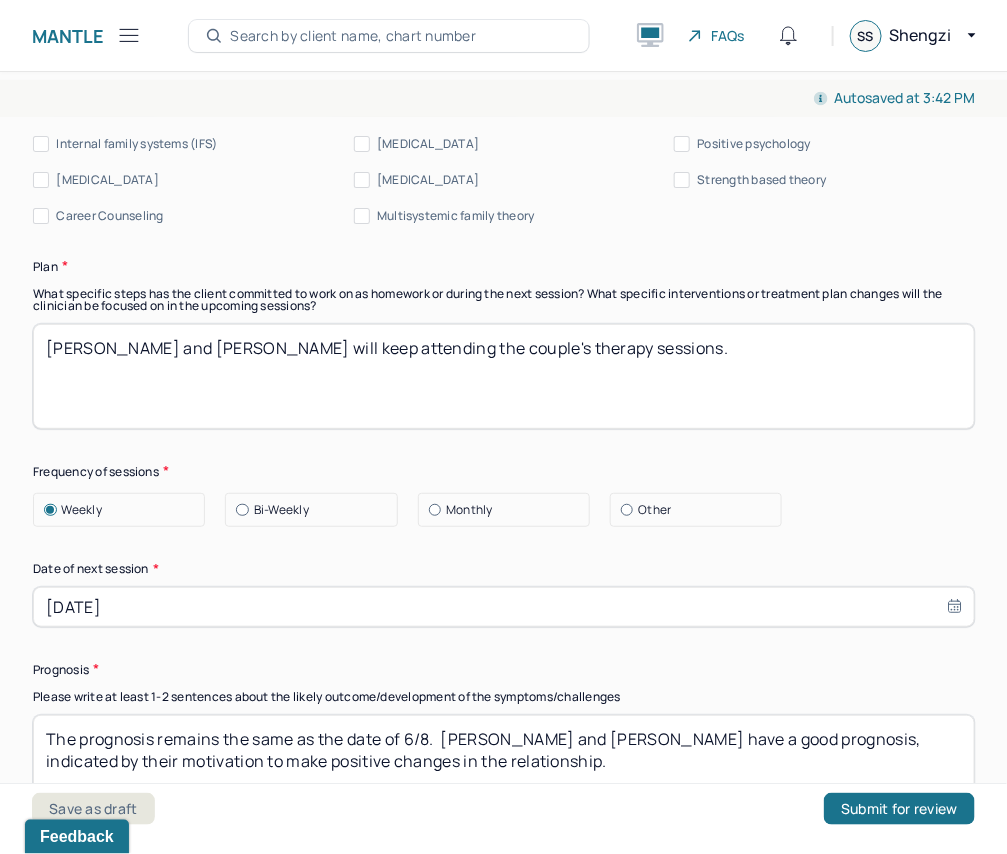 click on "[DATE]" at bounding box center (504, 607) 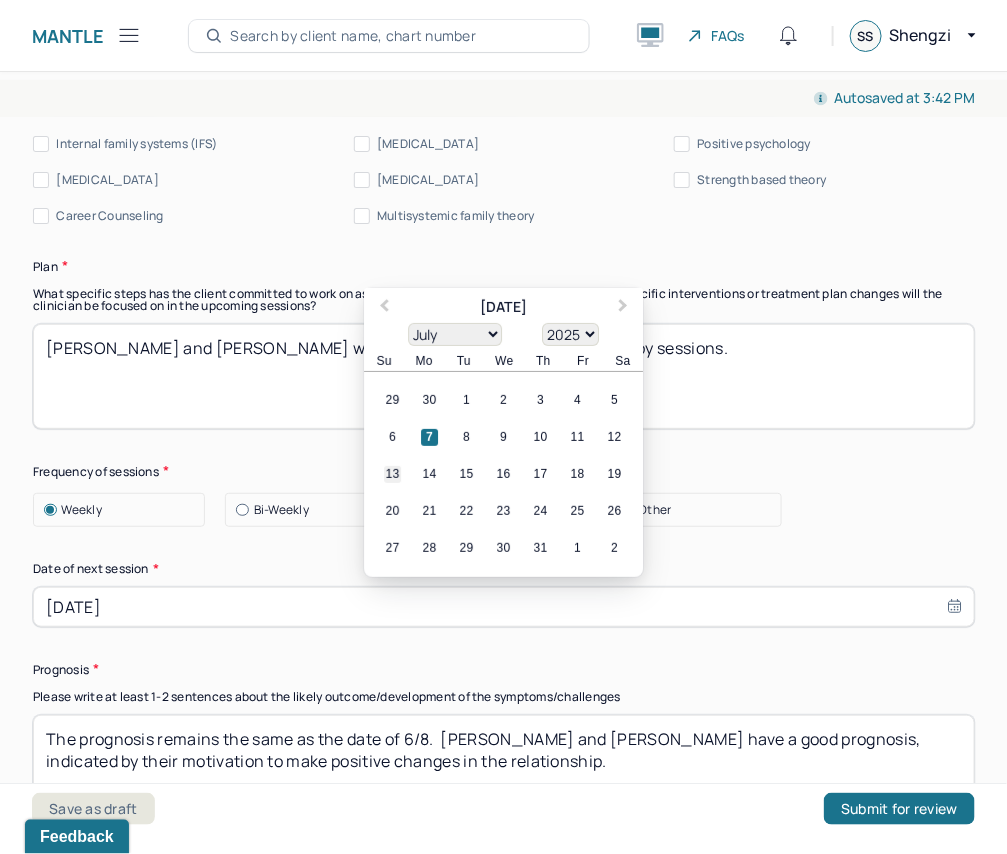 click on "13" at bounding box center (392, 474) 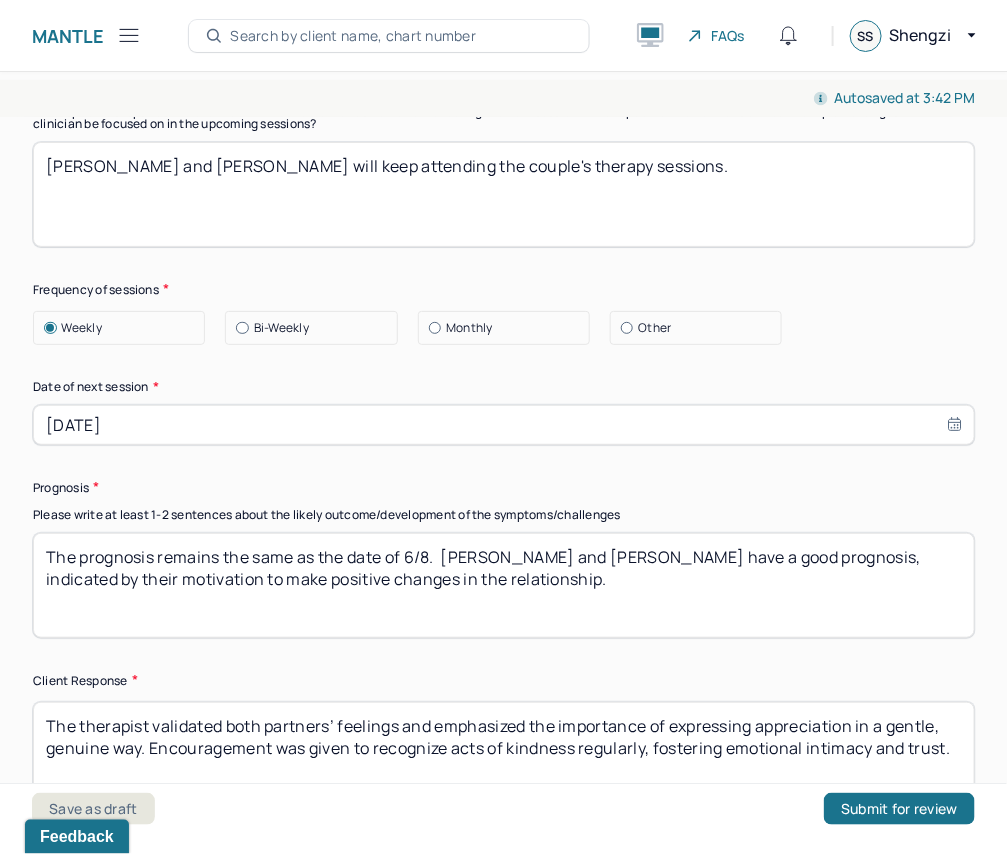 scroll, scrollTop: 2733, scrollLeft: 0, axis: vertical 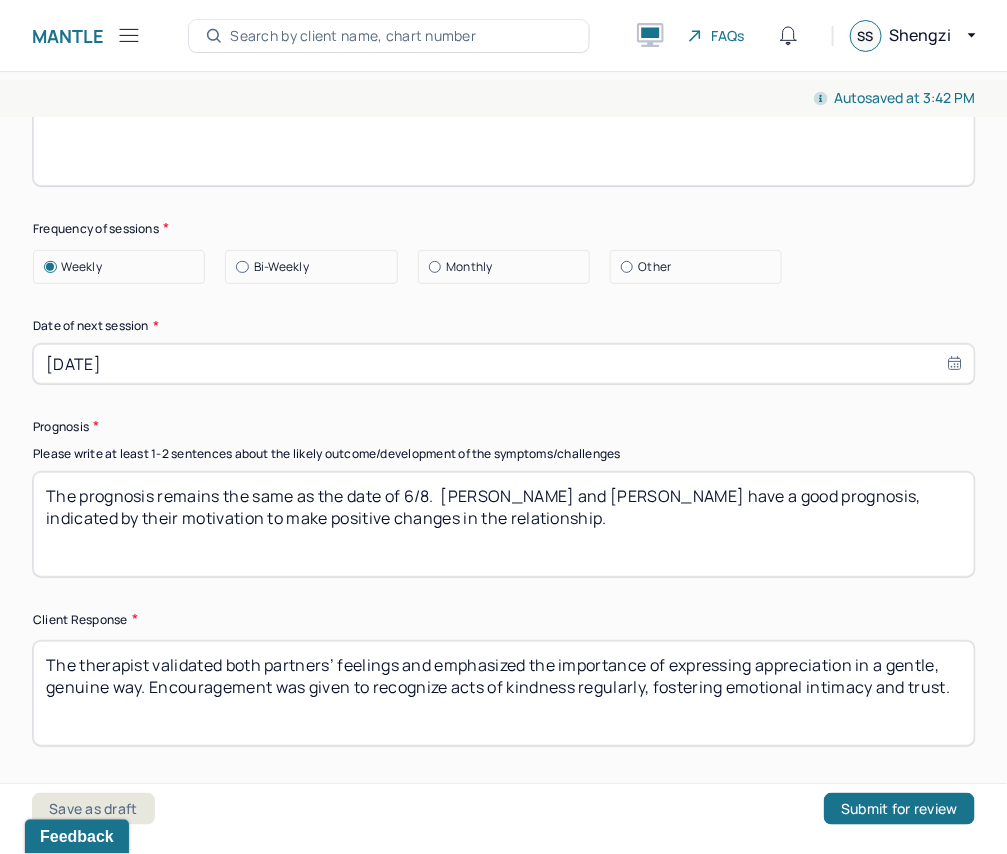 click on "The prognosis remains the same as the date of 6/8.  [PERSON_NAME] and [PERSON_NAME] have a good prognosis, indicated by their motivation to make positive changes in the relationship." at bounding box center [504, 524] 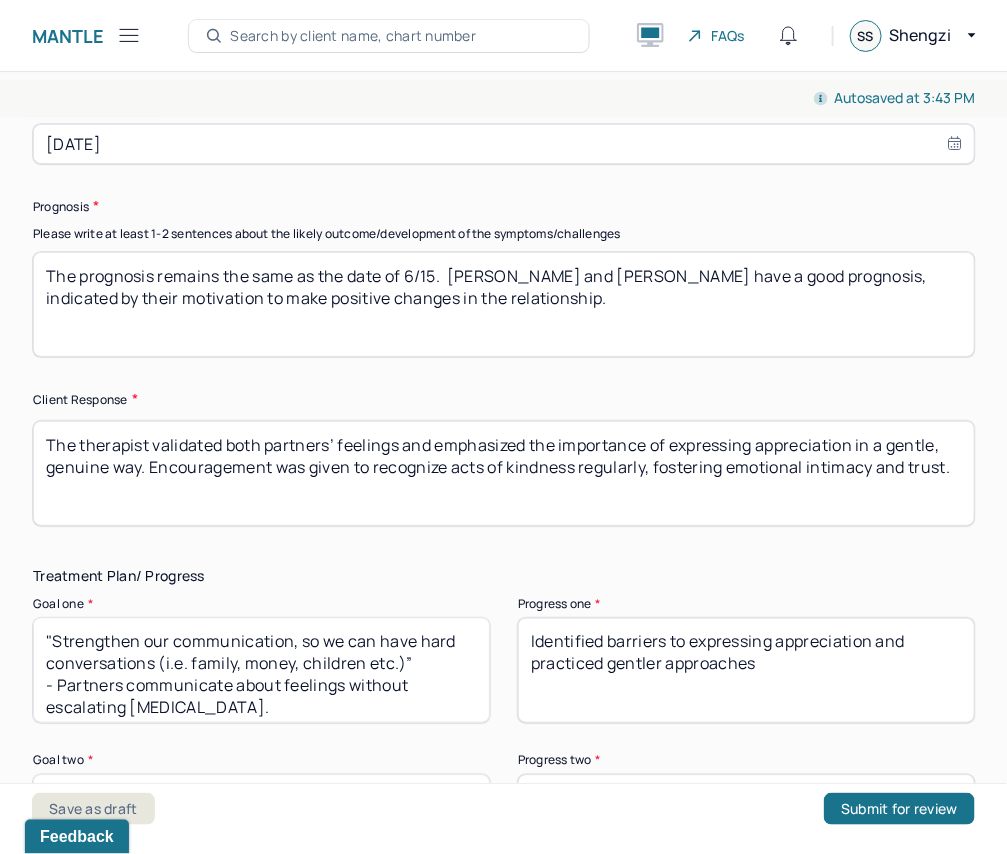 scroll, scrollTop: 2957, scrollLeft: 0, axis: vertical 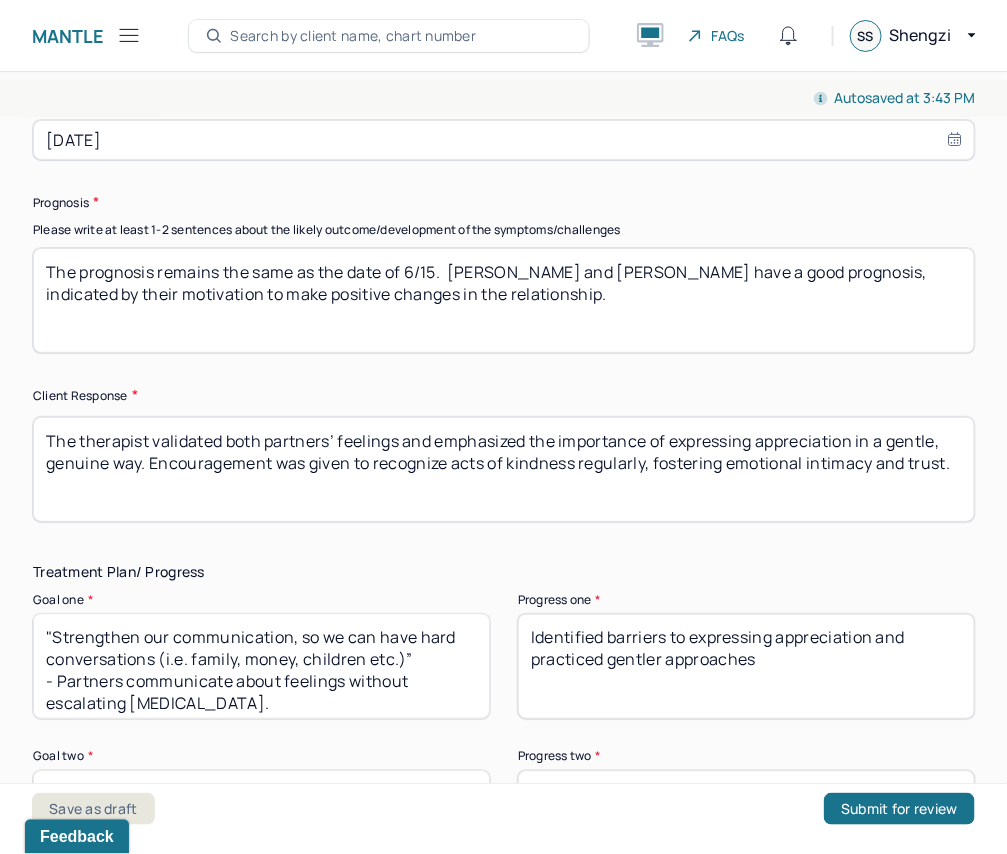 type on "The prognosis remains the same as the date of 6/15.  [PERSON_NAME] and [PERSON_NAME] have a good prognosis, indicated by their motivation to make positive changes in the relationship." 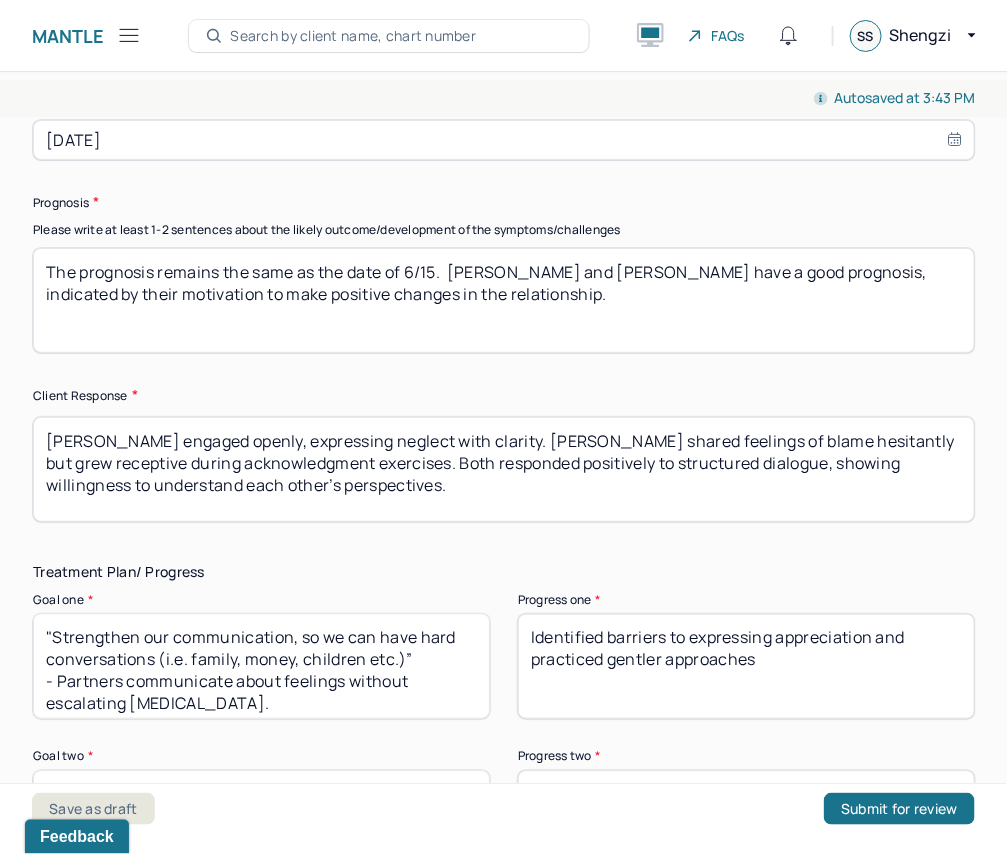 click on "The therapist validated both partners’ feelings and emphasized the importance of expressing appreciation in a gentle, genuine way. Encouragement was given to recognize acts of kindness regularly, fostering emotional intimacy and trust." at bounding box center (504, 469) 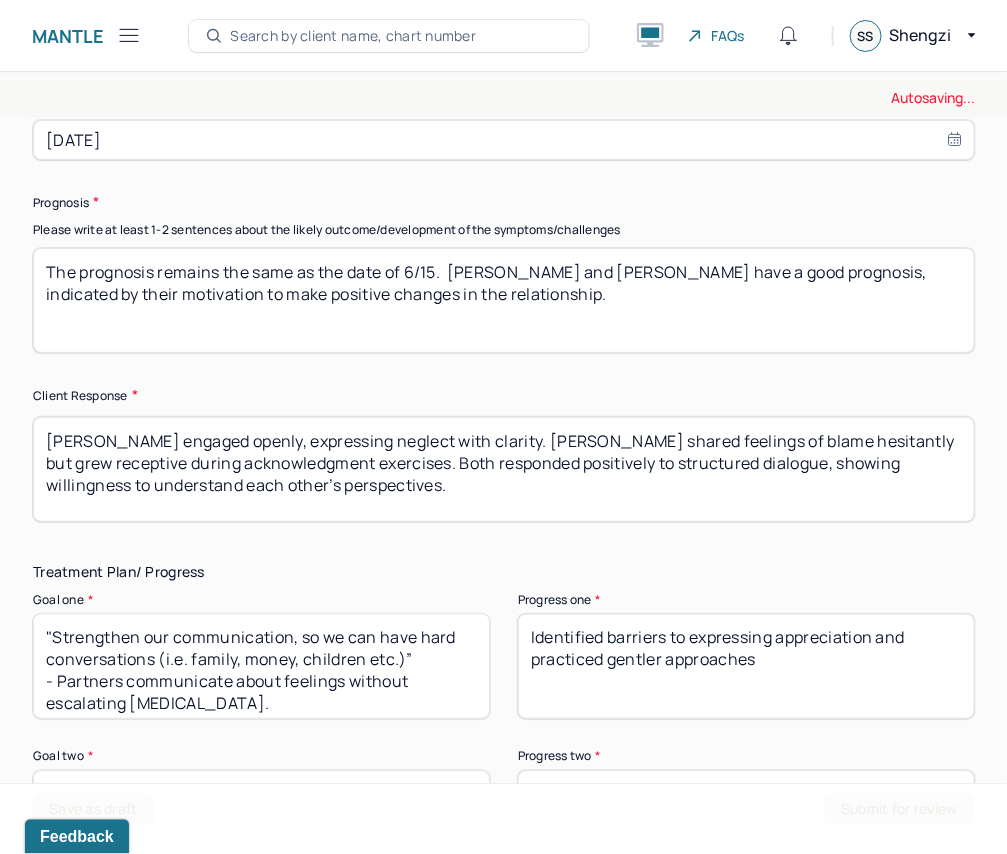 scroll, scrollTop: 7, scrollLeft: 0, axis: vertical 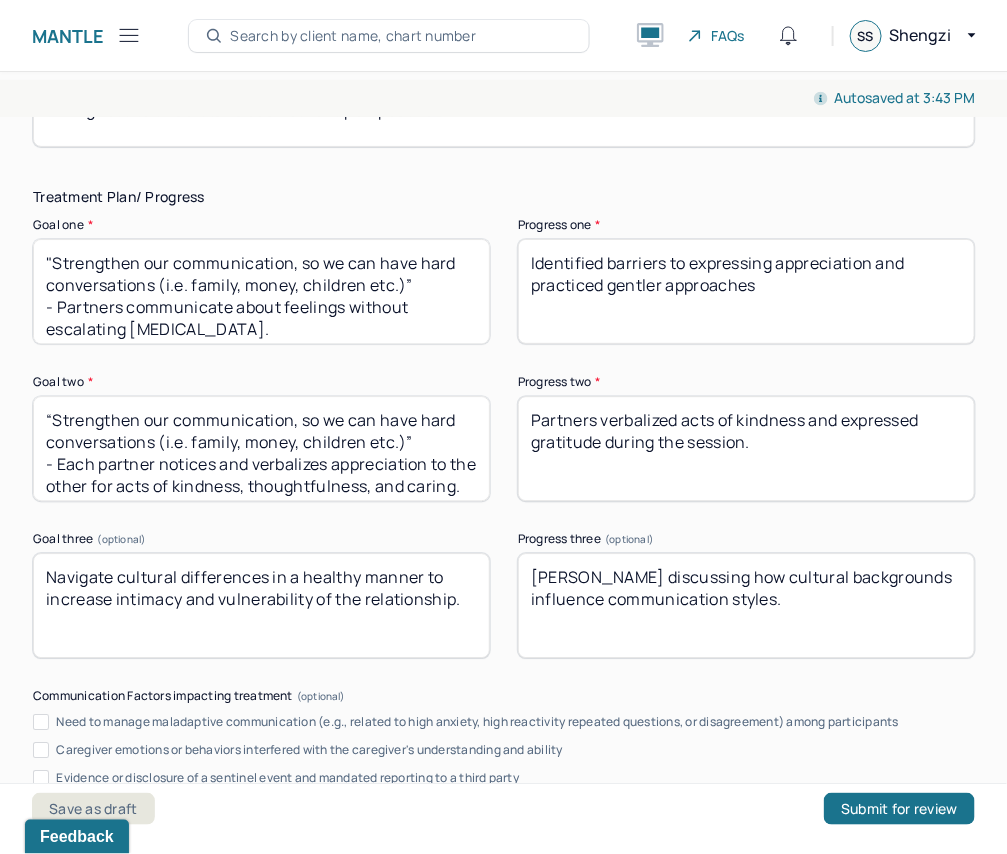 type on "[PERSON_NAME] engaged openly, expressing neglect with clarity. [PERSON_NAME] shared feelings of blame hesitantly but grew receptive during acknowledgment exercises. Both responded positively to structured dialogue, showing willingness to understand each other’s perspectives." 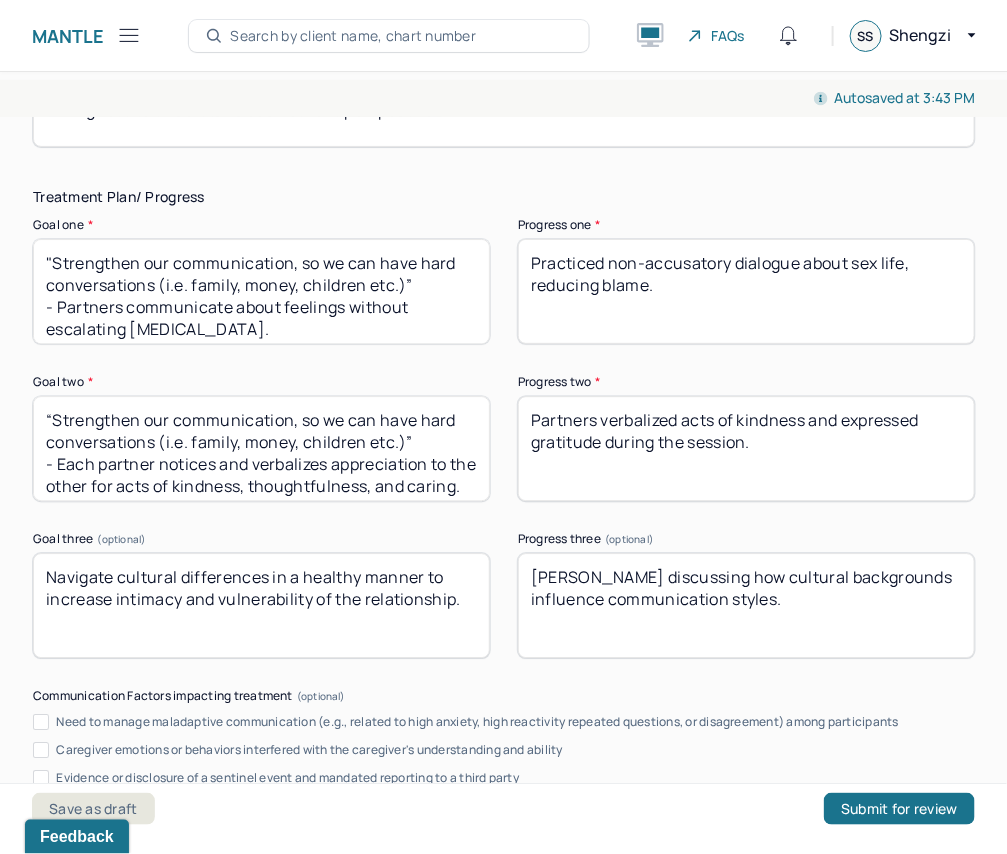 type on "Practiced non-accusatory dialogue about sex life, reducing blame." 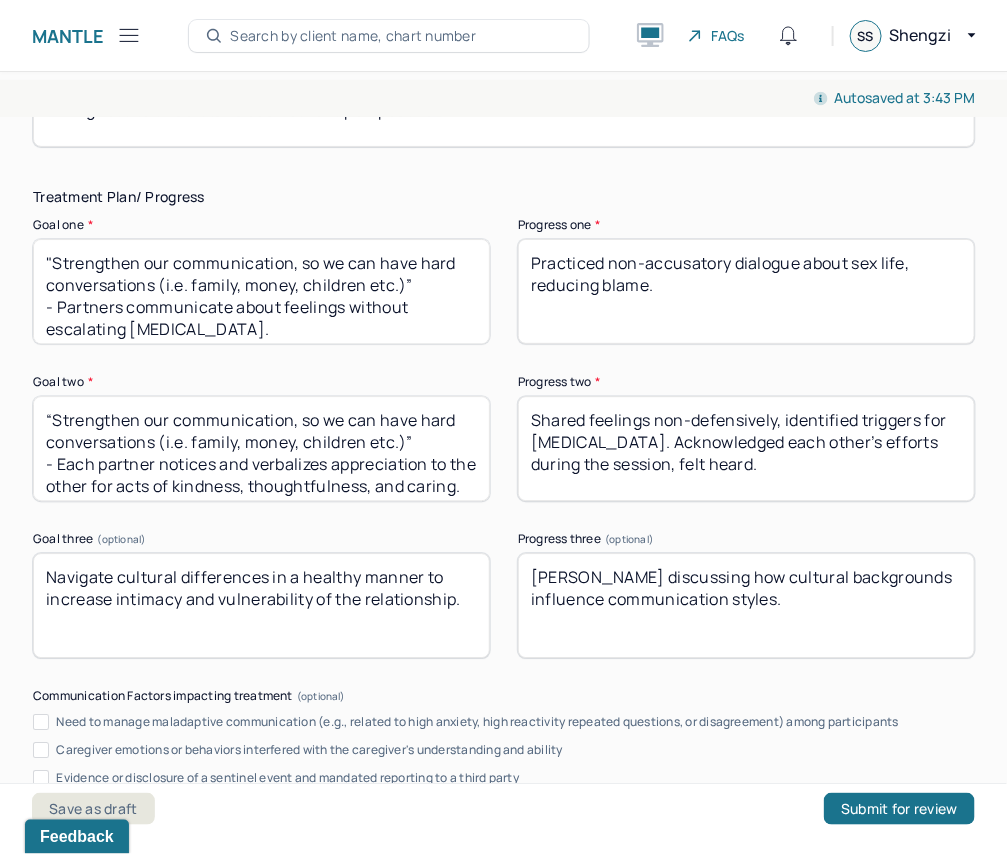 click on "Partners verbalized acts of kindness and expressed gratitude during the session." at bounding box center (746, 448) 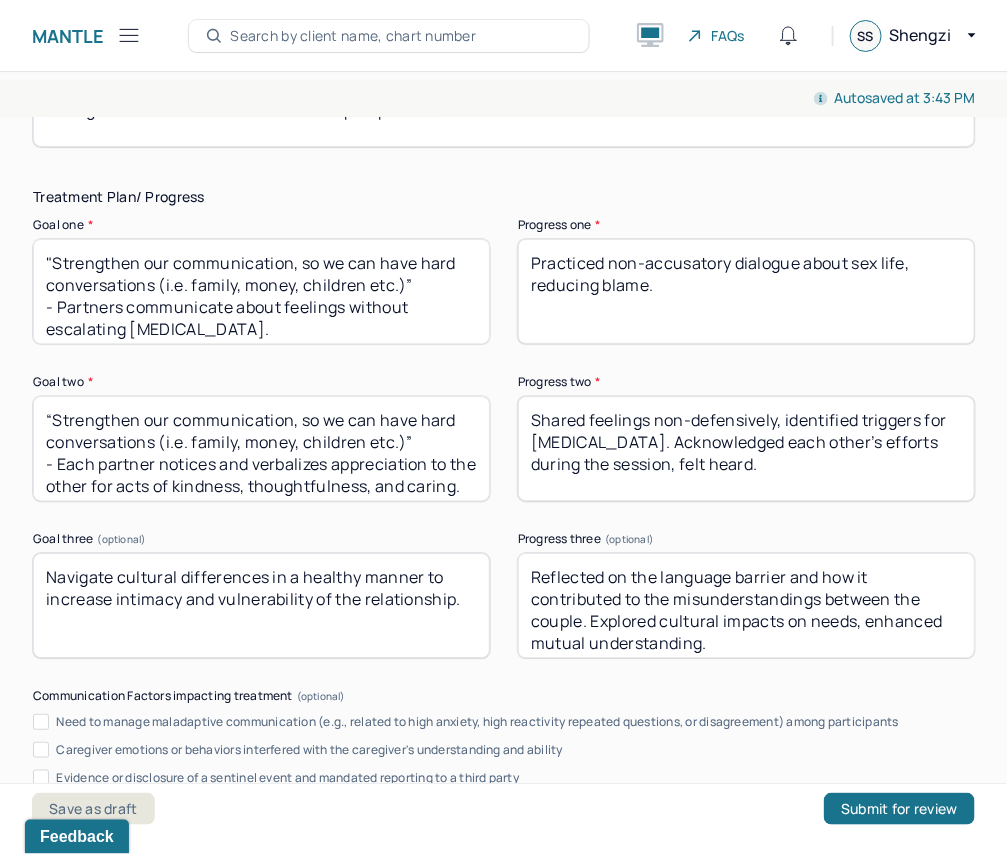 click on "[PERSON_NAME] discussing how cultural backgrounds influence communication styles." at bounding box center [746, 605] 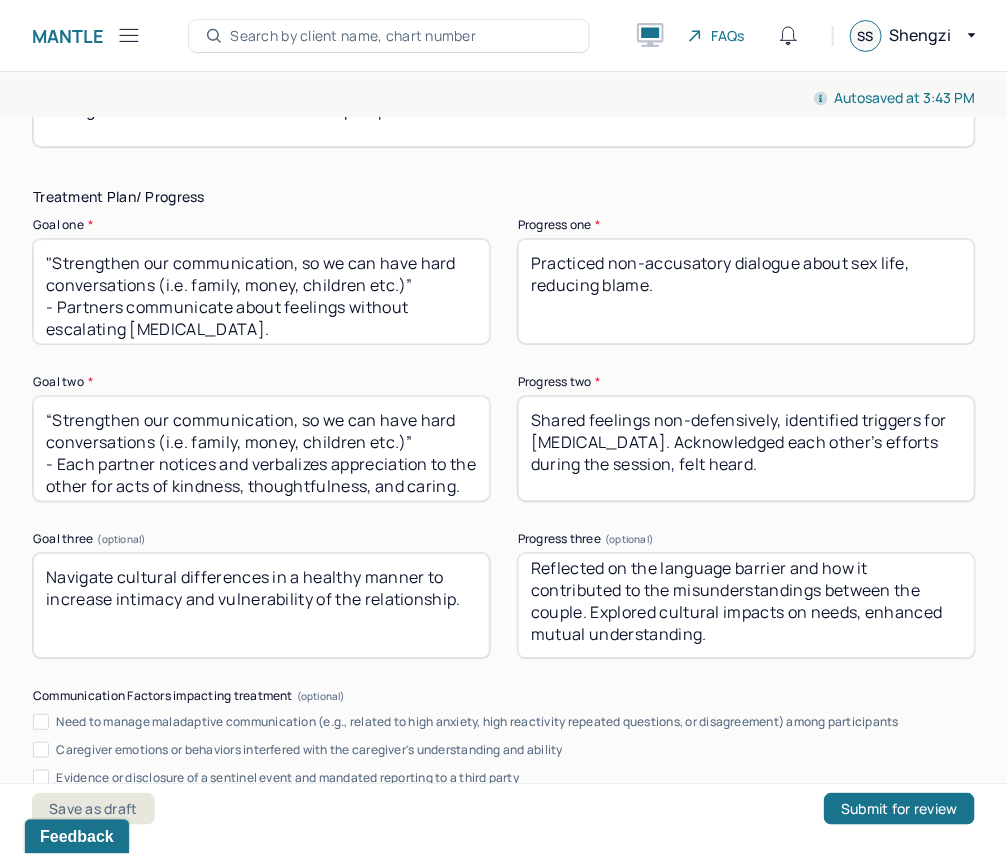 scroll, scrollTop: 7, scrollLeft: 0, axis: vertical 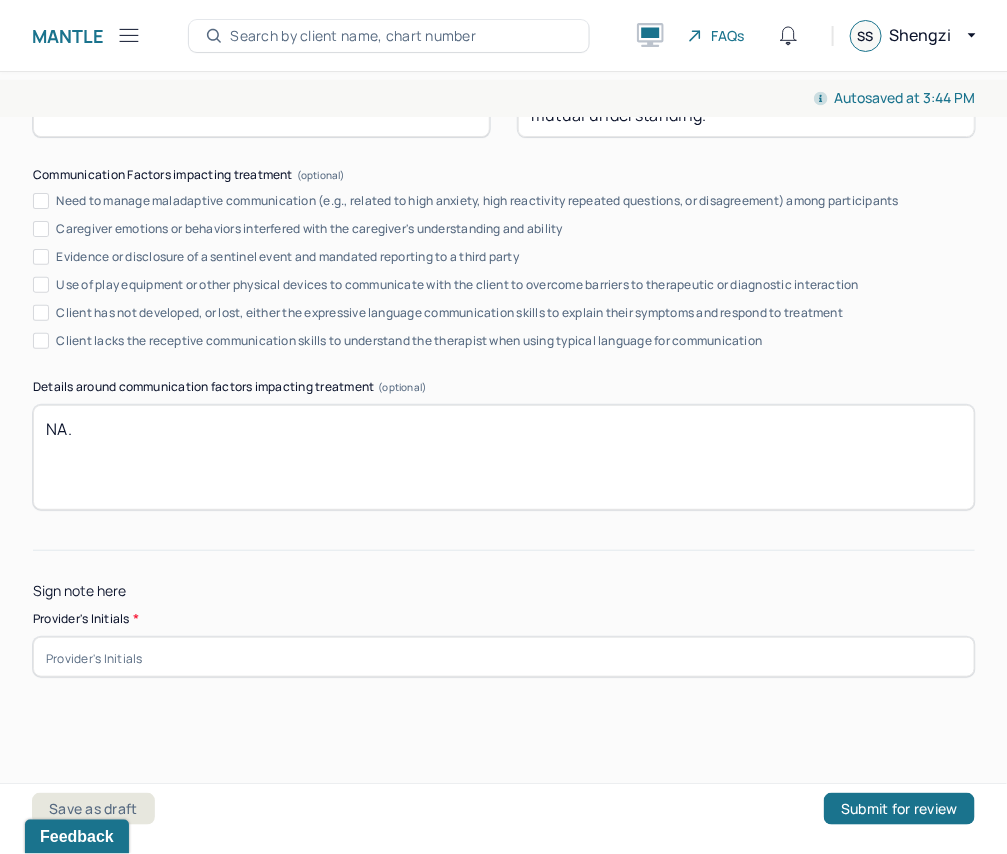 type on "Reflected on the language barrier and how it contributed to the misunderstandings between the couple. Explored cultural impacts on needs, enhanced mutual understanding." 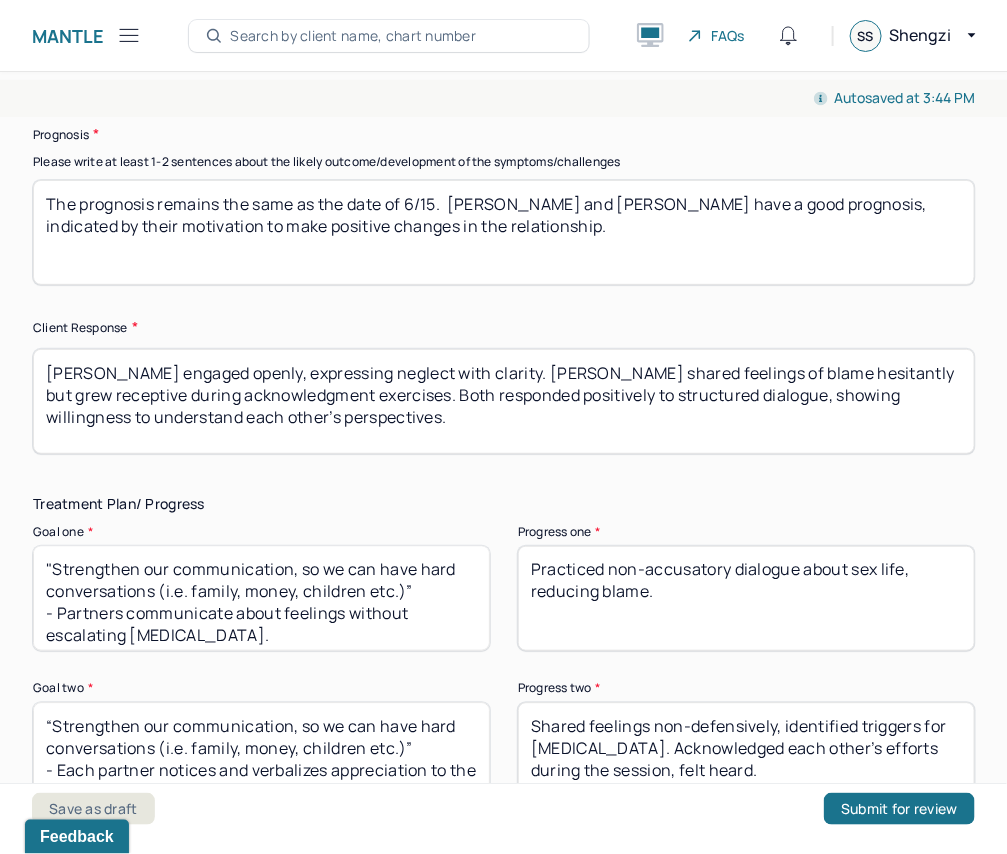 scroll, scrollTop: 2960, scrollLeft: 0, axis: vertical 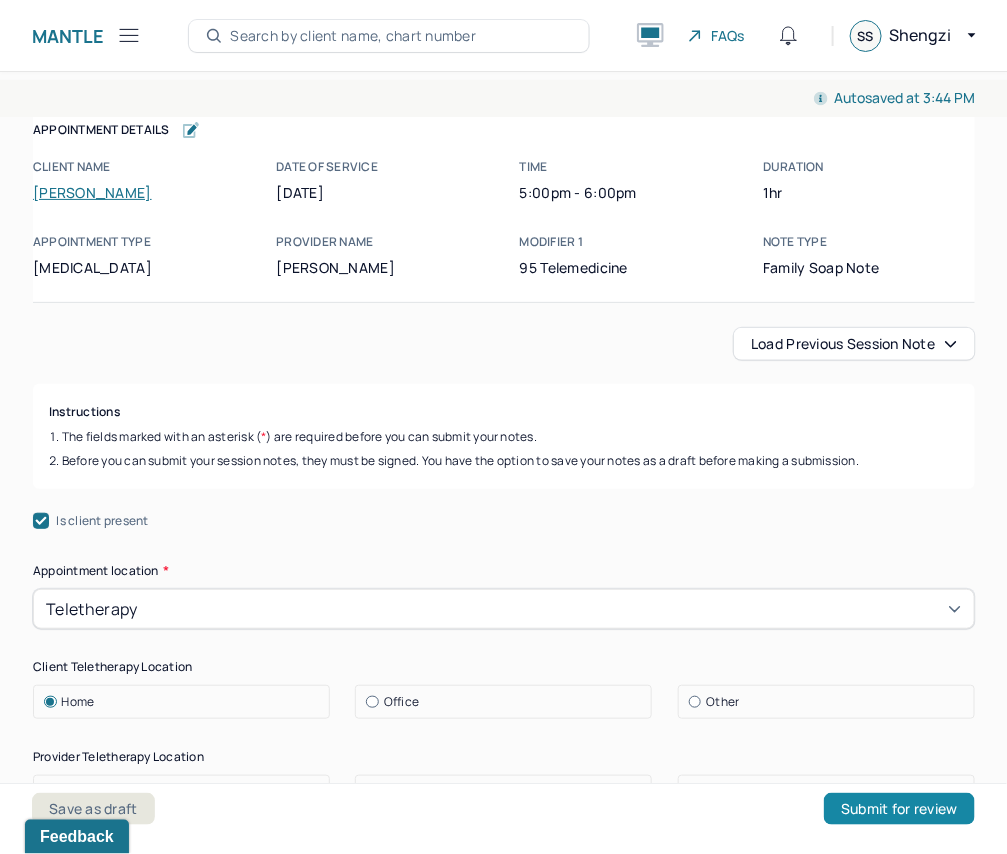 type on "ss" 